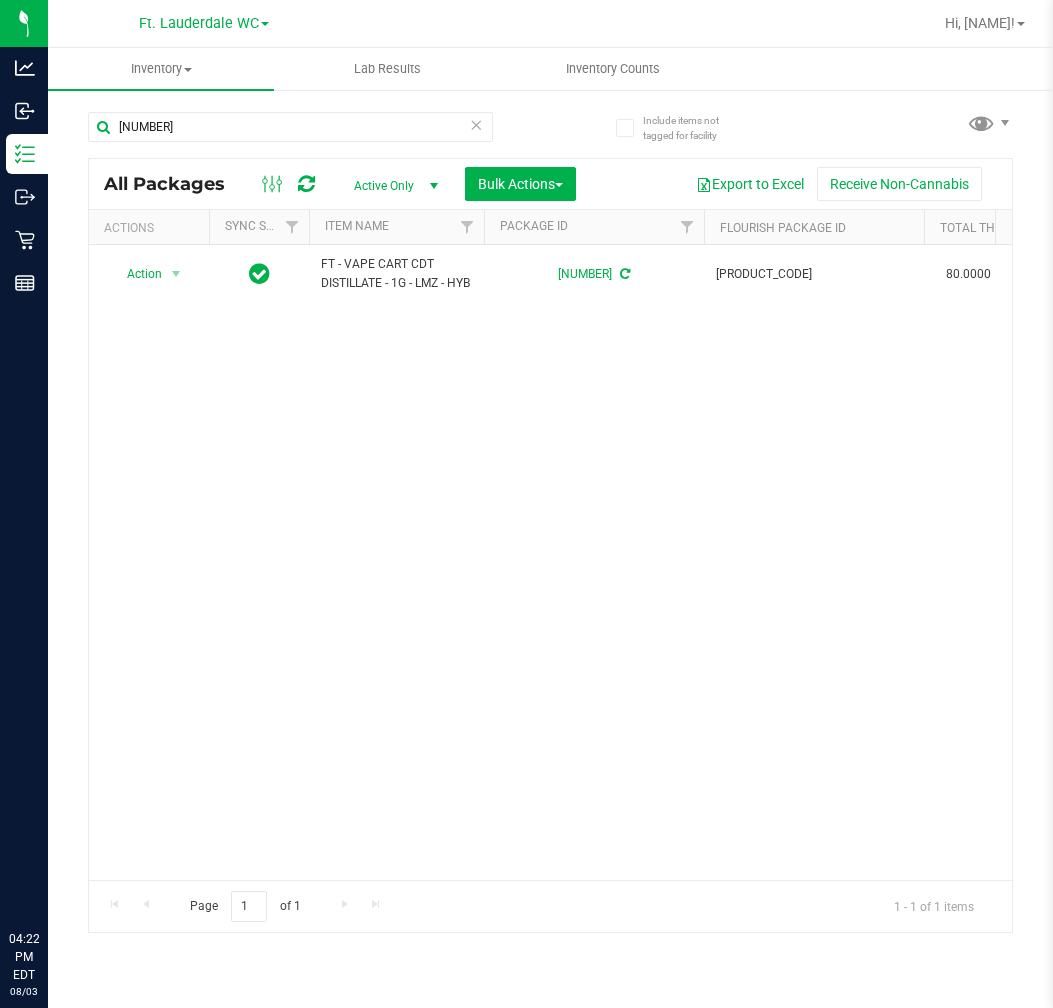 scroll, scrollTop: 0, scrollLeft: 0, axis: both 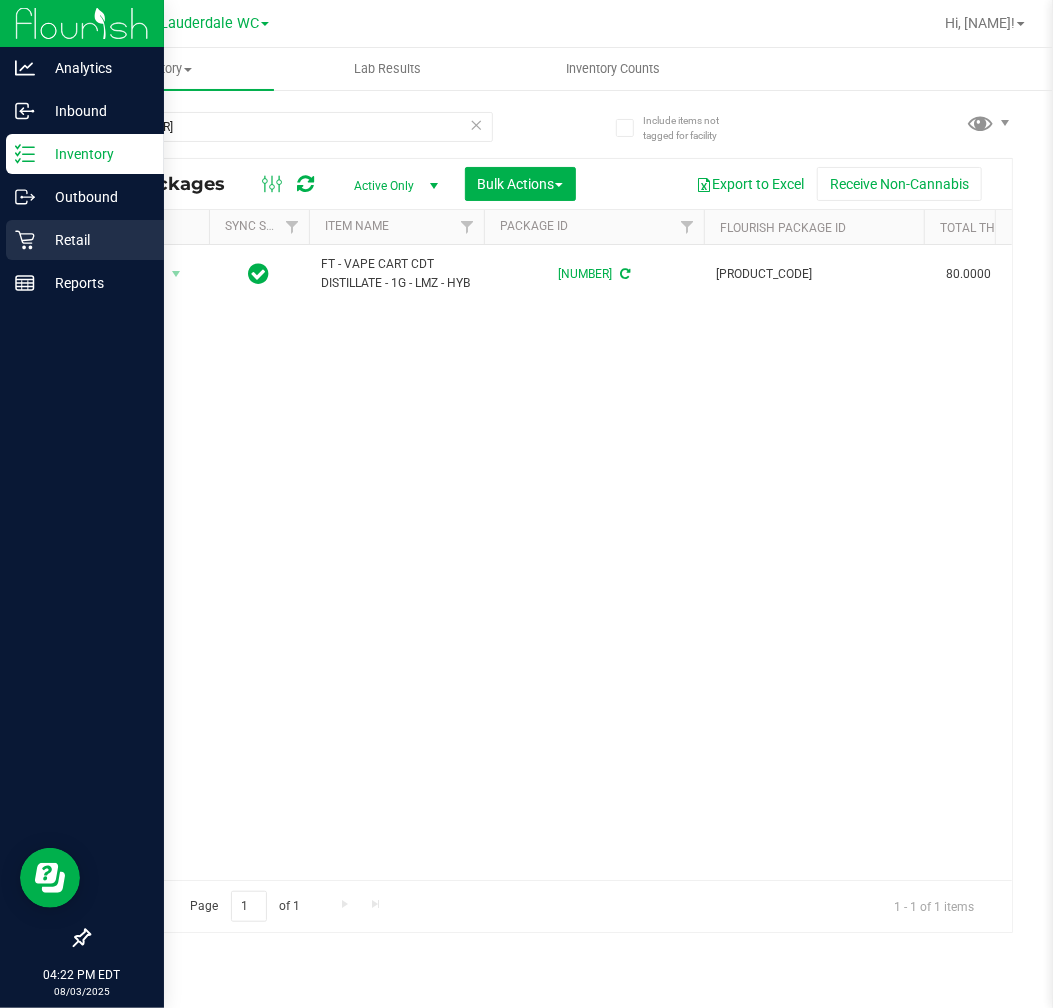 click on "Retail" at bounding box center (95, 240) 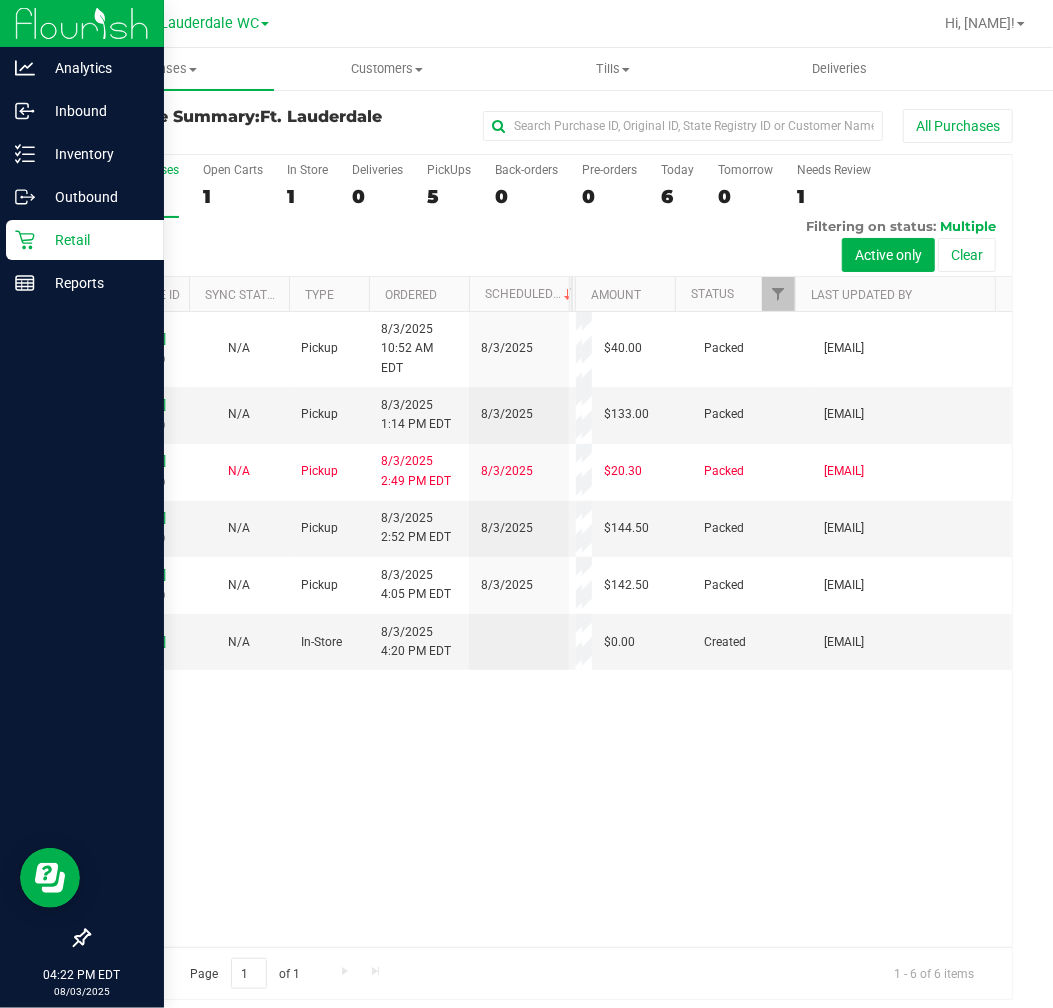 click on "[NUMBER]
( [NUMBER] )
N/A
Pickup [MONTH] [DAY], [YEAR] [HOUR]:[MINUTE] [TIMEZONE] [YEAR]
[PRICE]
Packed [EMAIL]
[NUMBER]
( [NUMBER] )
N/A
Pickup [MONTH] [DAY], [YEAR] [HOUR]:[MINUTE] [TIMEZONE] [YEAR]
[PRICE]
Packed [EMAIL]
[NUMBER]
( [NUMBER] )
N/A
Pickup [MONTH] [DAY], [YEAR] [HOUR]:[MINUTE] [TIMEZONE] [YEAR]
[PRICE]
Packed [EMAIL]
[NUMBER]" at bounding box center [550, 629] 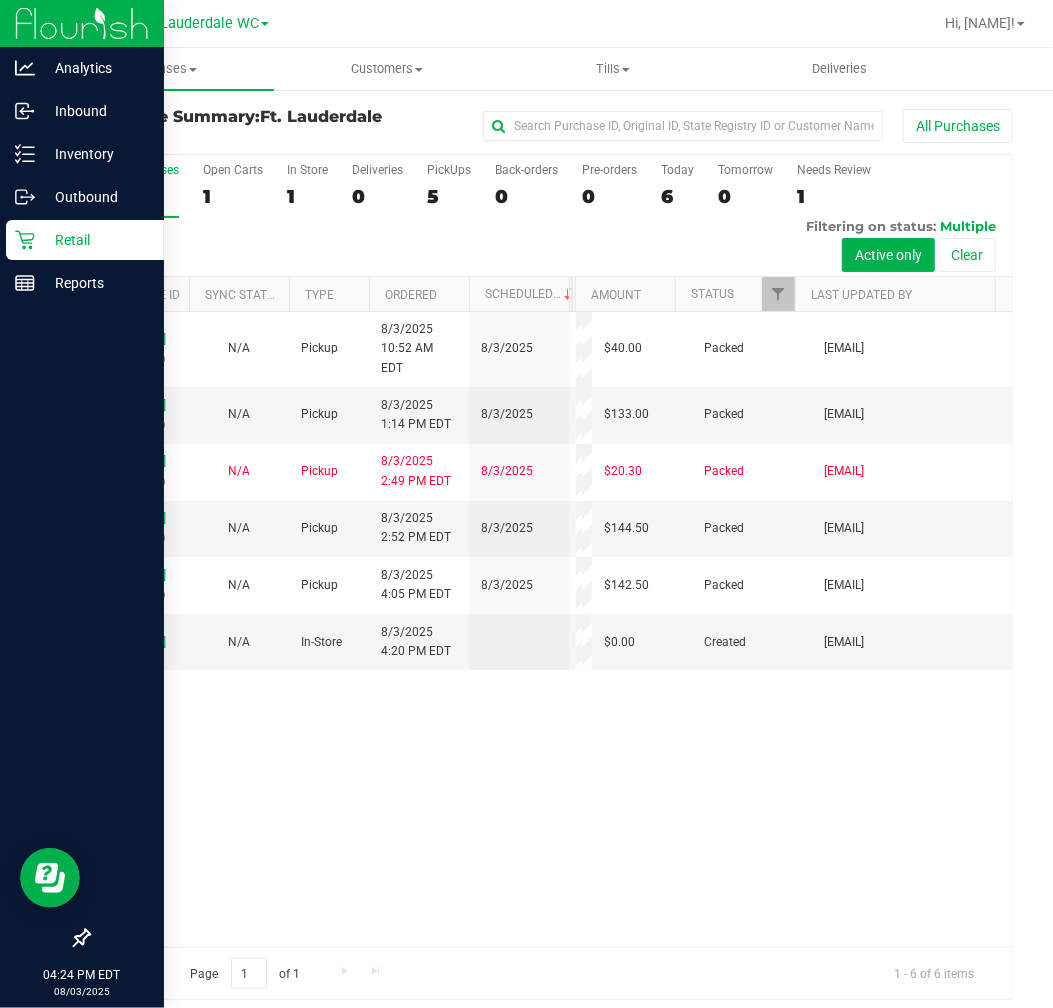 click on "[NUMBER]
( [NUMBER] )
N/A
Pickup [MONTH] [DAY], [YEAR] [HOUR]:[MINUTE] [TIMEZONE] [YEAR]
[PRICE]
Packed [EMAIL]
[NUMBER]
( [NUMBER] )
N/A
Pickup [MONTH] [DAY], [YEAR] [HOUR]:[MINUTE] [TIMEZONE] [YEAR]
[PRICE]
Packed [EMAIL]
[NUMBER]
( [NUMBER] )
N/A
Pickup [MONTH] [DAY], [YEAR] [HOUR]:[MINUTE] [TIMEZONE] [YEAR]
[PRICE]
Packed [EMAIL]
[NUMBER]" at bounding box center (550, 629) 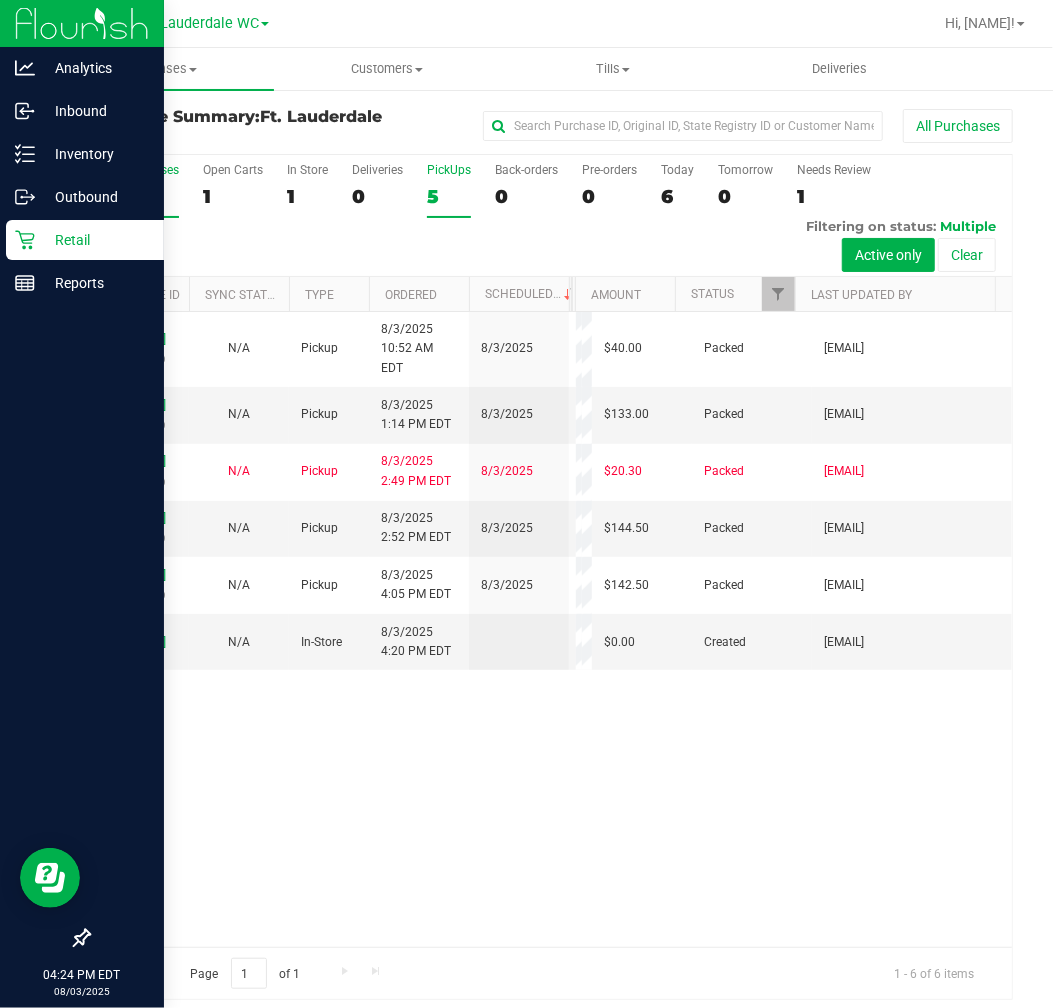 click on "5" at bounding box center [449, 196] 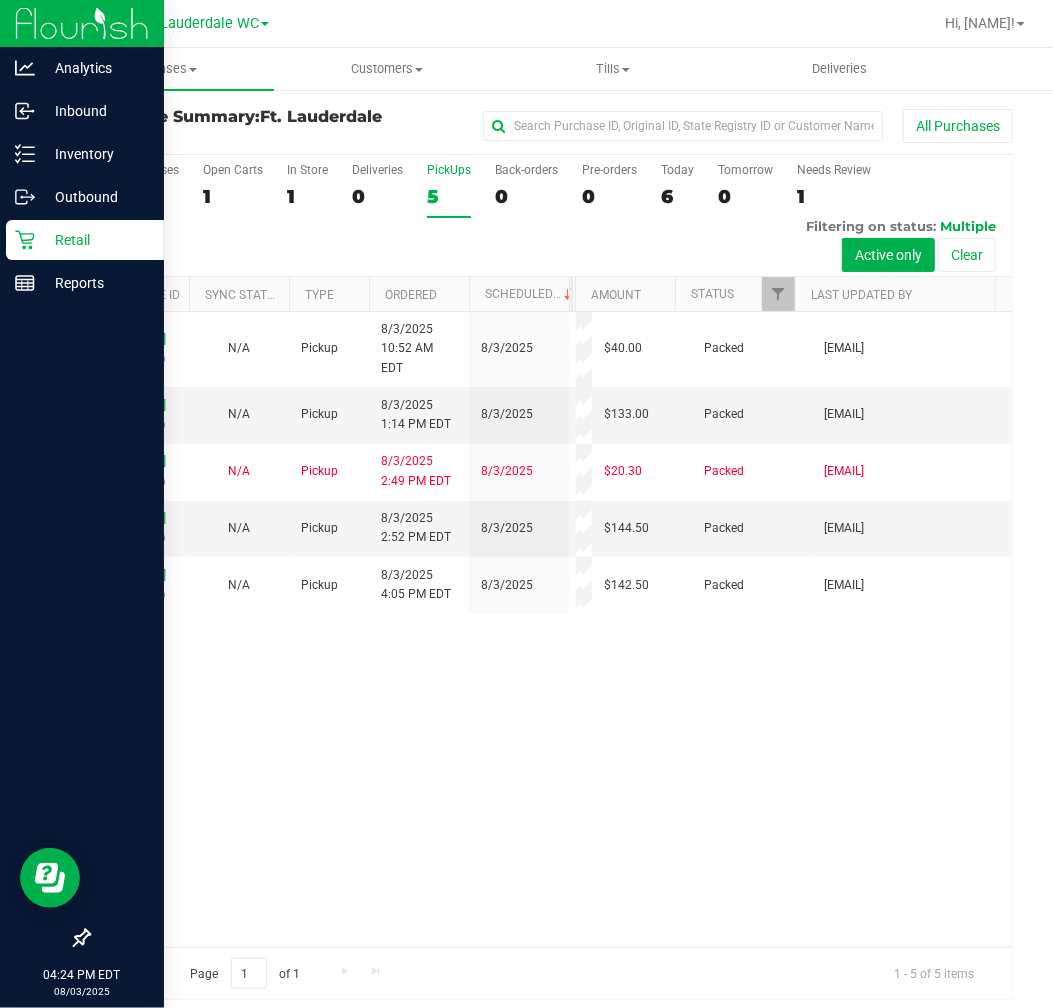 click on "Retail" at bounding box center [95, 240] 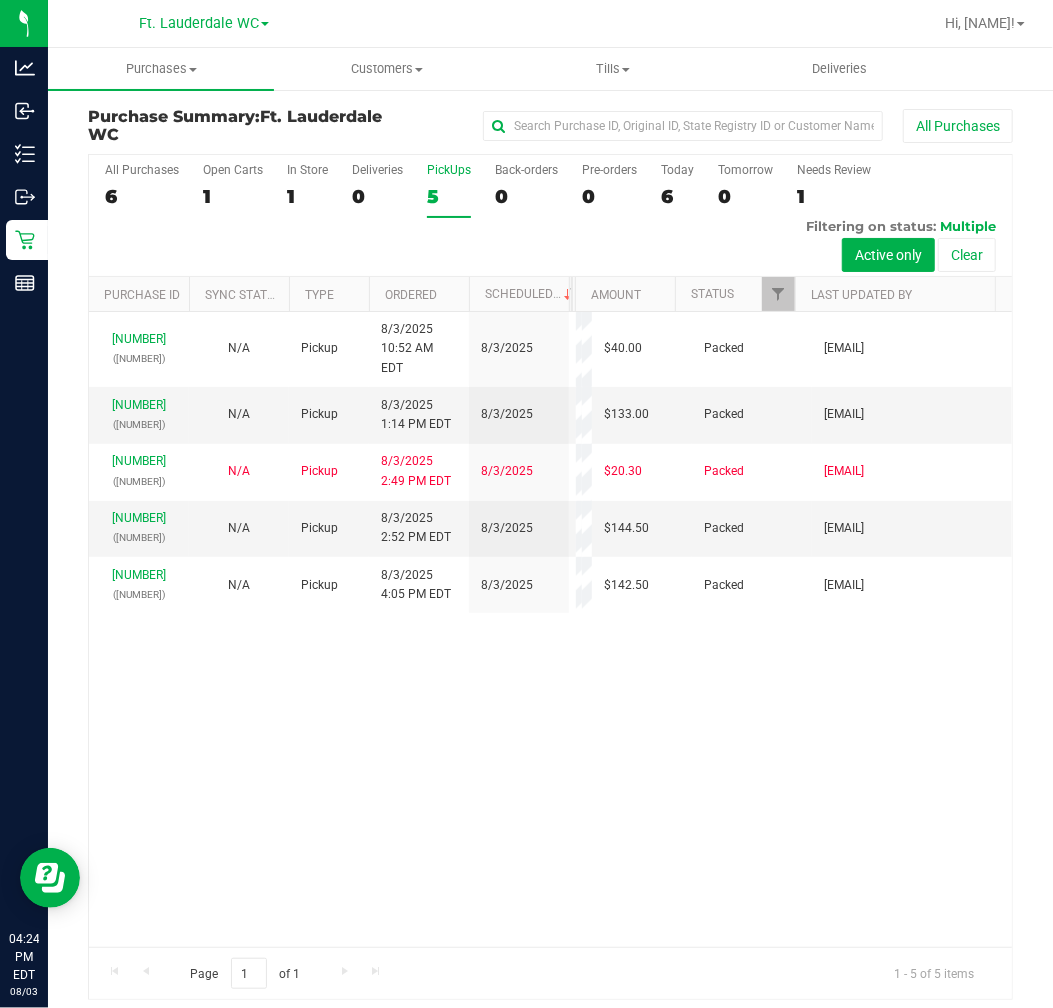 click on "[NUMBER]
( [NUMBER] )
N/A
Pickup [MONTH] [DAY], [YEAR] [HOUR]:[MINUTE] [TIMEZONE] [YEAR]
[PRICE]
Packed [EMAIL]
[NUMBER]
( [NUMBER] )
N/A
Pickup [MONTH] [DAY], [YEAR] [HOUR]:[MINUTE] [TIMEZONE] [YEAR]
[PRICE]
Packed [EMAIL]
[NUMBER]
( [NUMBER] )
N/A
Pickup [MONTH] [DAY], [YEAR] [HOUR]:[MINUTE] [TIMEZONE] [YEAR]
[PRICE]
Packed [EMAIL]
[NUMBER]" at bounding box center [550, 629] 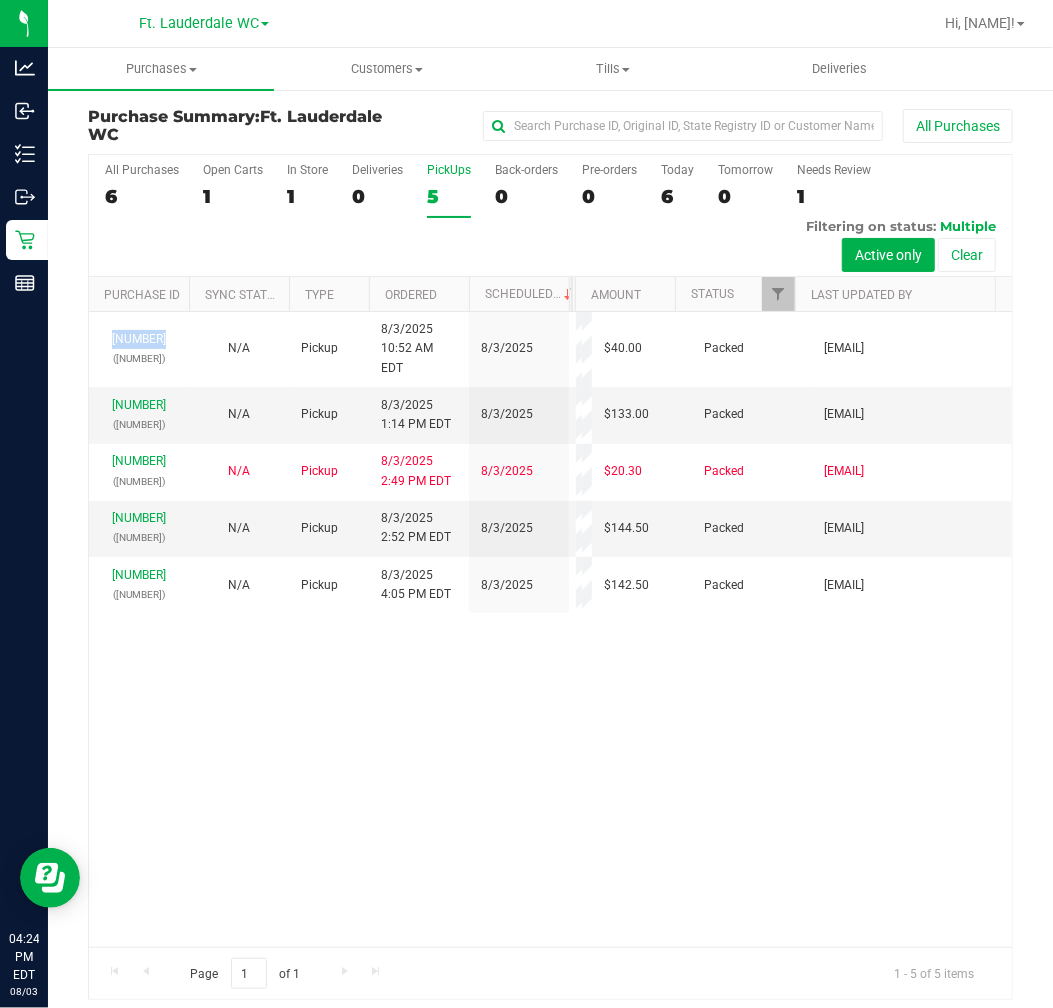 click on "[NUMBER]
( [NUMBER] )
N/A
Pickup [MONTH] [DAY], [YEAR] [HOUR]:[MINUTE] [TIMEZONE] [YEAR]
[PRICE]
Packed [EMAIL]
[NUMBER]
( [NUMBER] )
N/A
Pickup [MONTH] [DAY], [YEAR] [HOUR]:[MINUTE] [TIMEZONE] [YEAR]
[PRICE]
Packed [EMAIL]
[NUMBER]
( [NUMBER] )
N/A
Pickup [MONTH] [DAY], [YEAR] [HOUR]:[MINUTE] [TIMEZONE] [YEAR]
[PRICE]
Packed [EMAIL]
[NUMBER]" at bounding box center (550, 629) 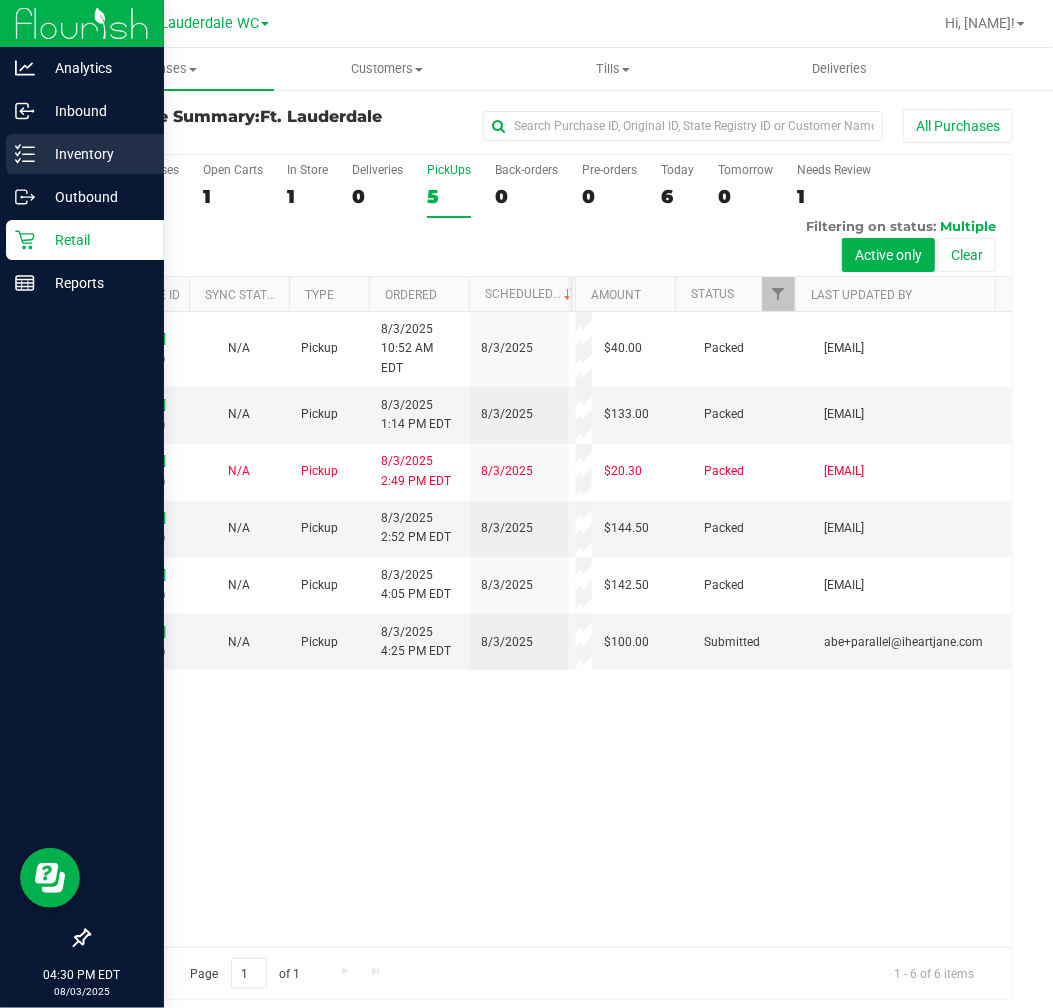 click 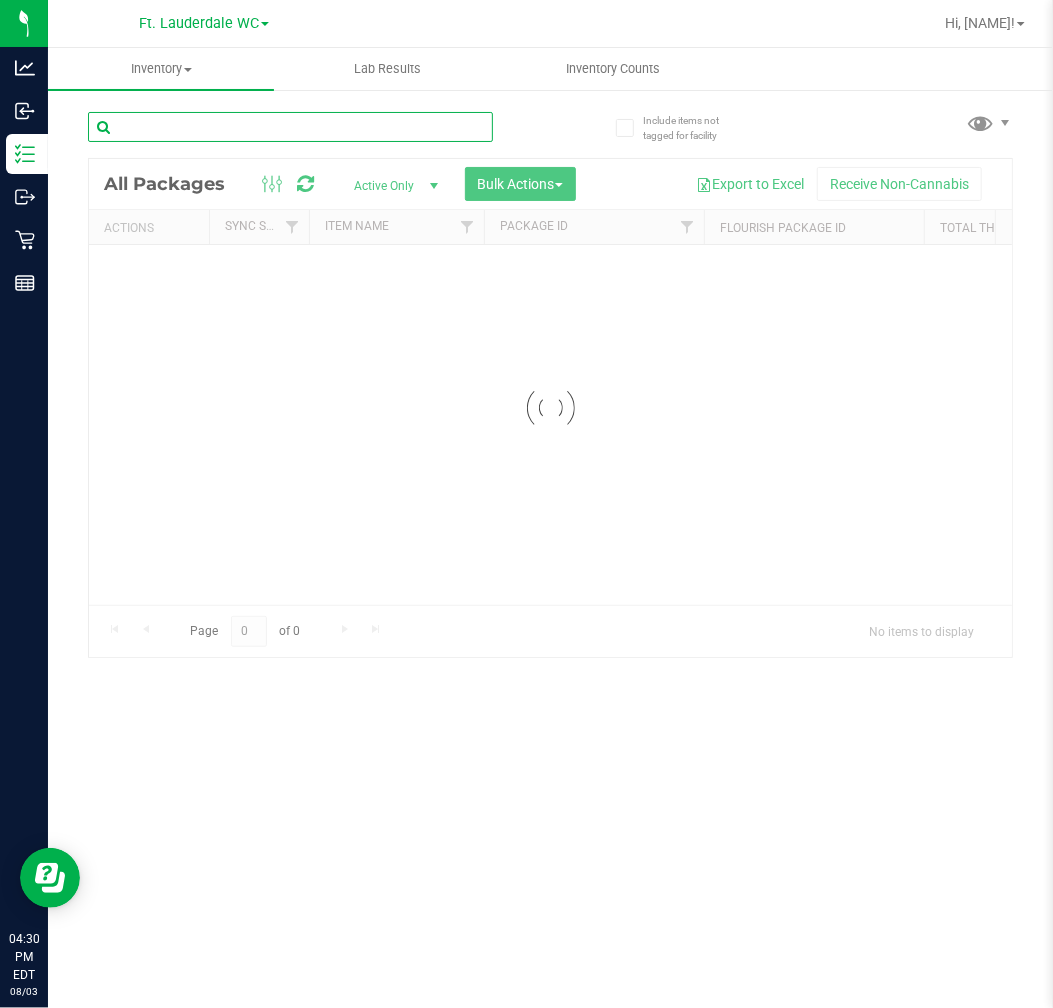 click at bounding box center [290, 127] 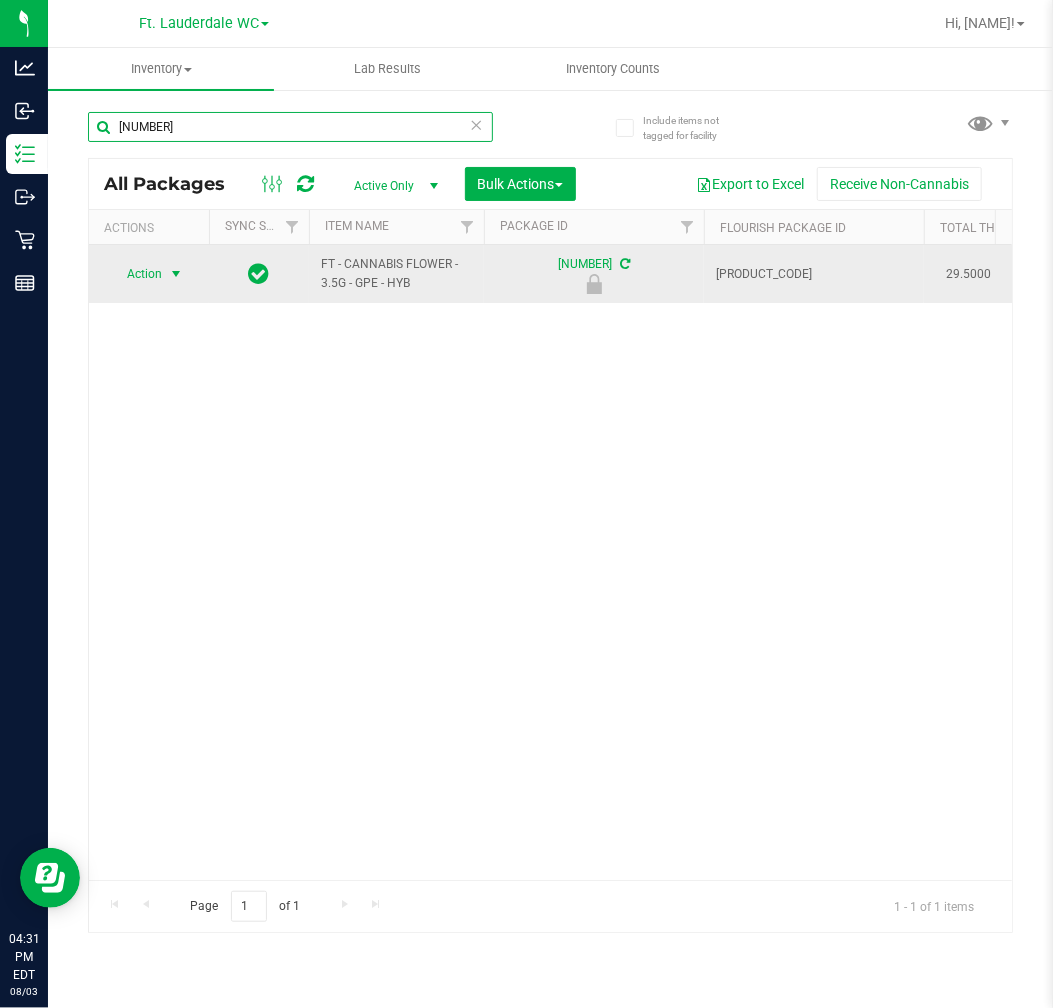type on "[NUMBER]" 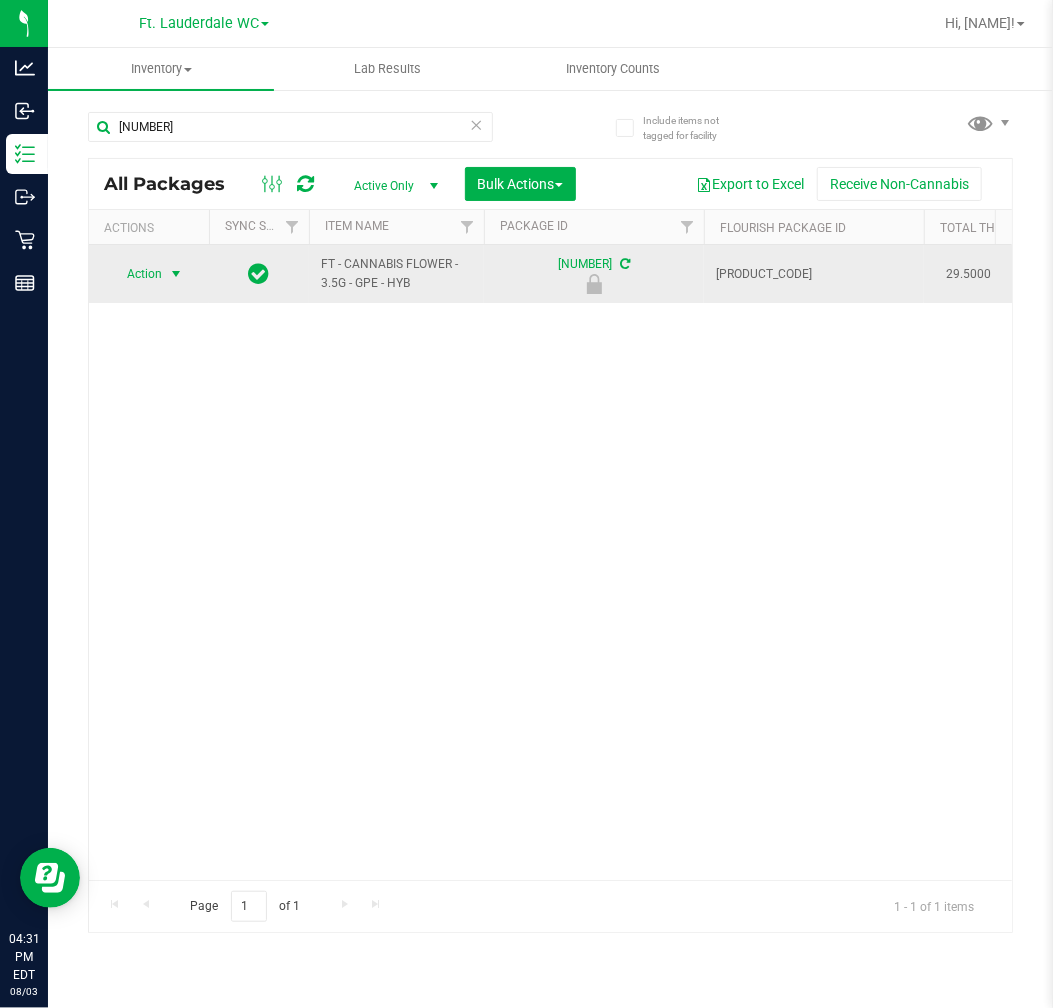 click at bounding box center (176, 274) 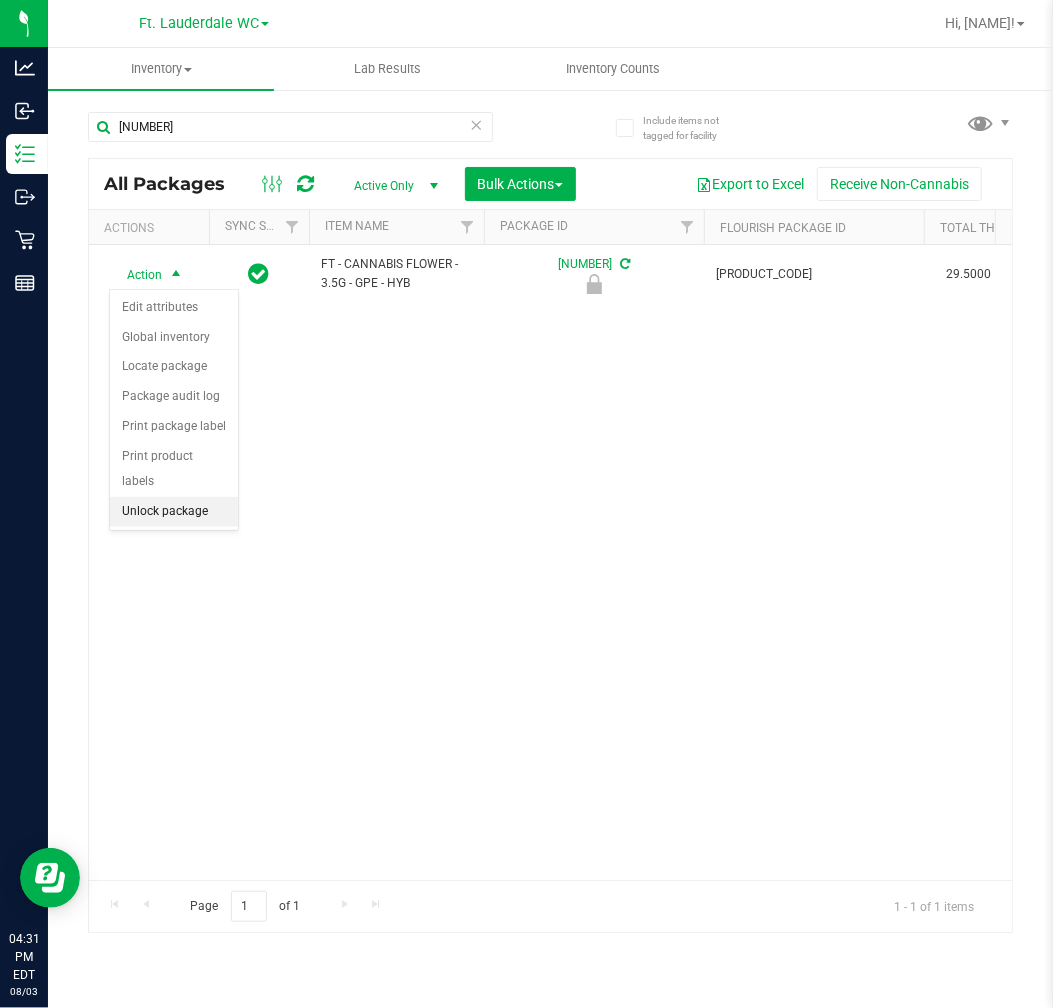 click on "Unlock package" at bounding box center [174, 512] 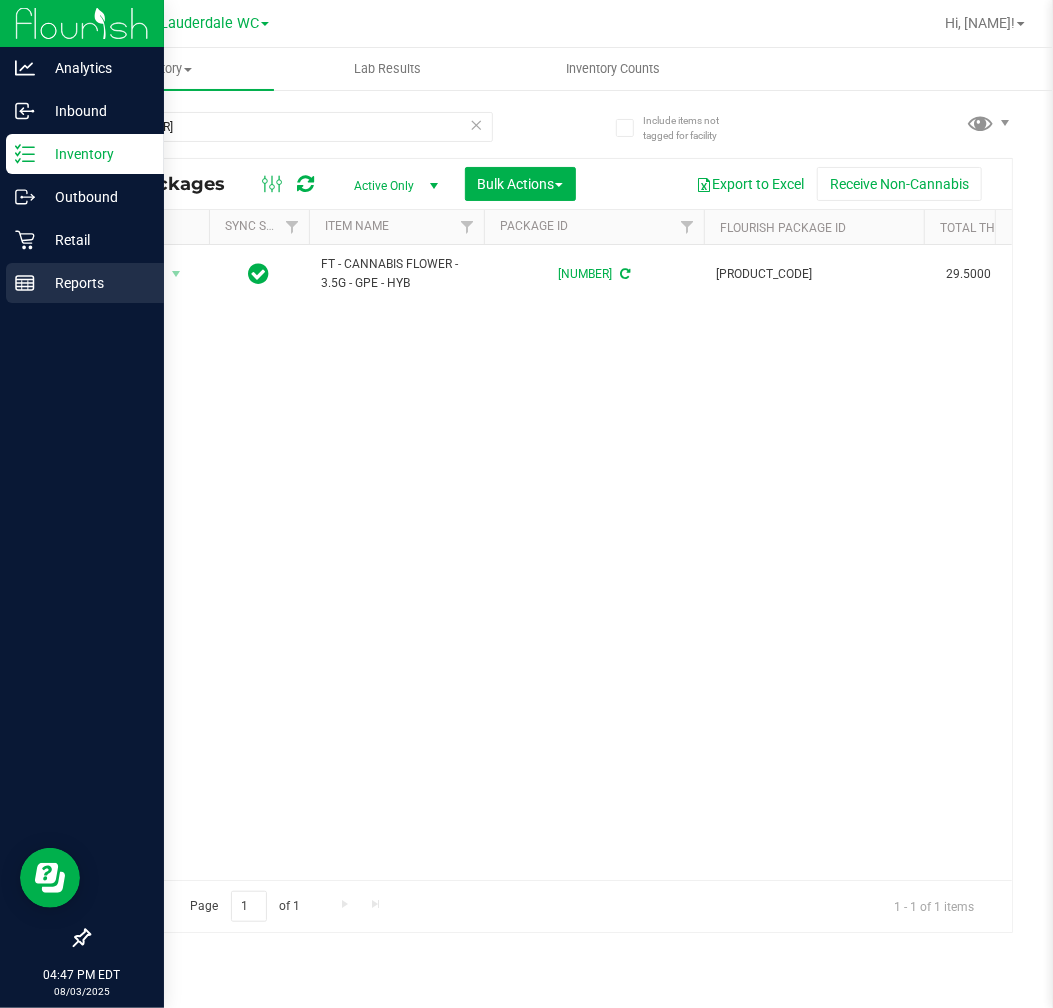 click on "Reports" at bounding box center (85, 283) 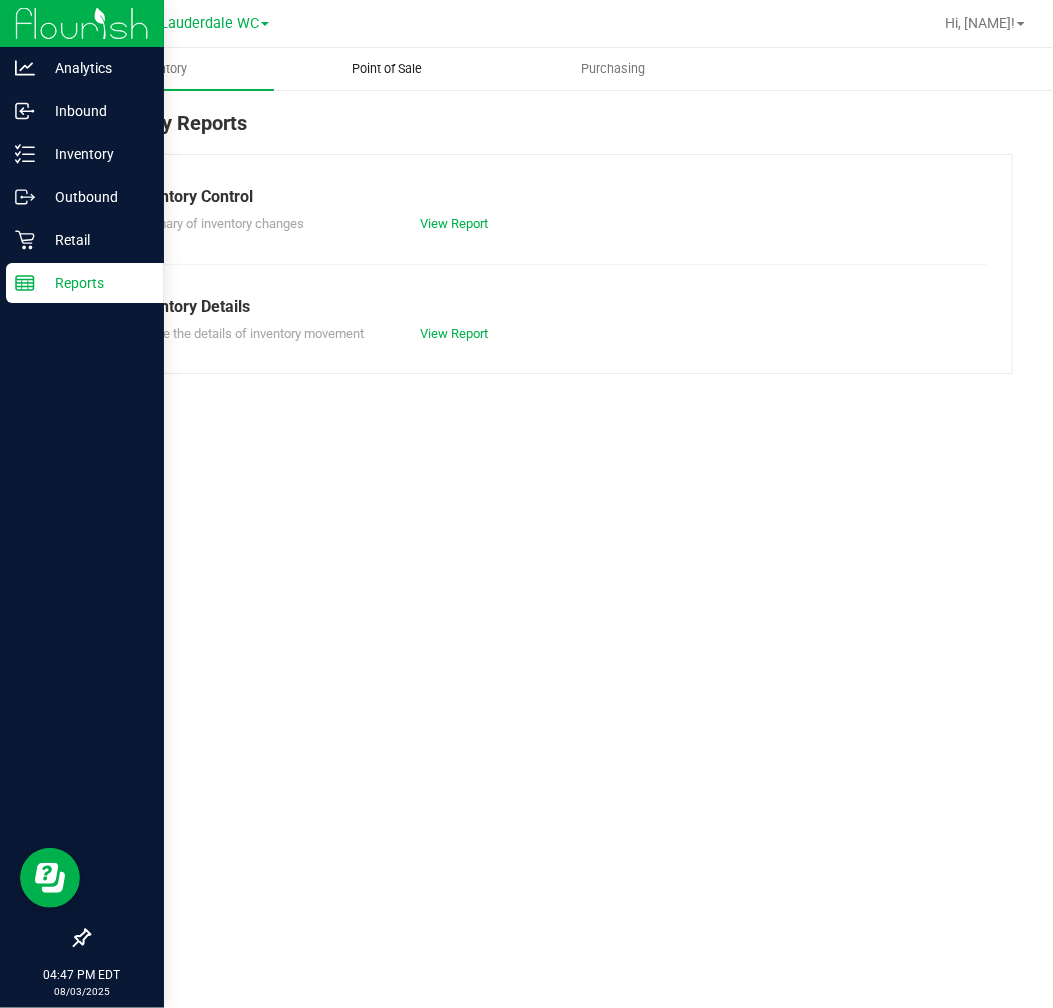 click on "Point of Sale" at bounding box center (387, 69) 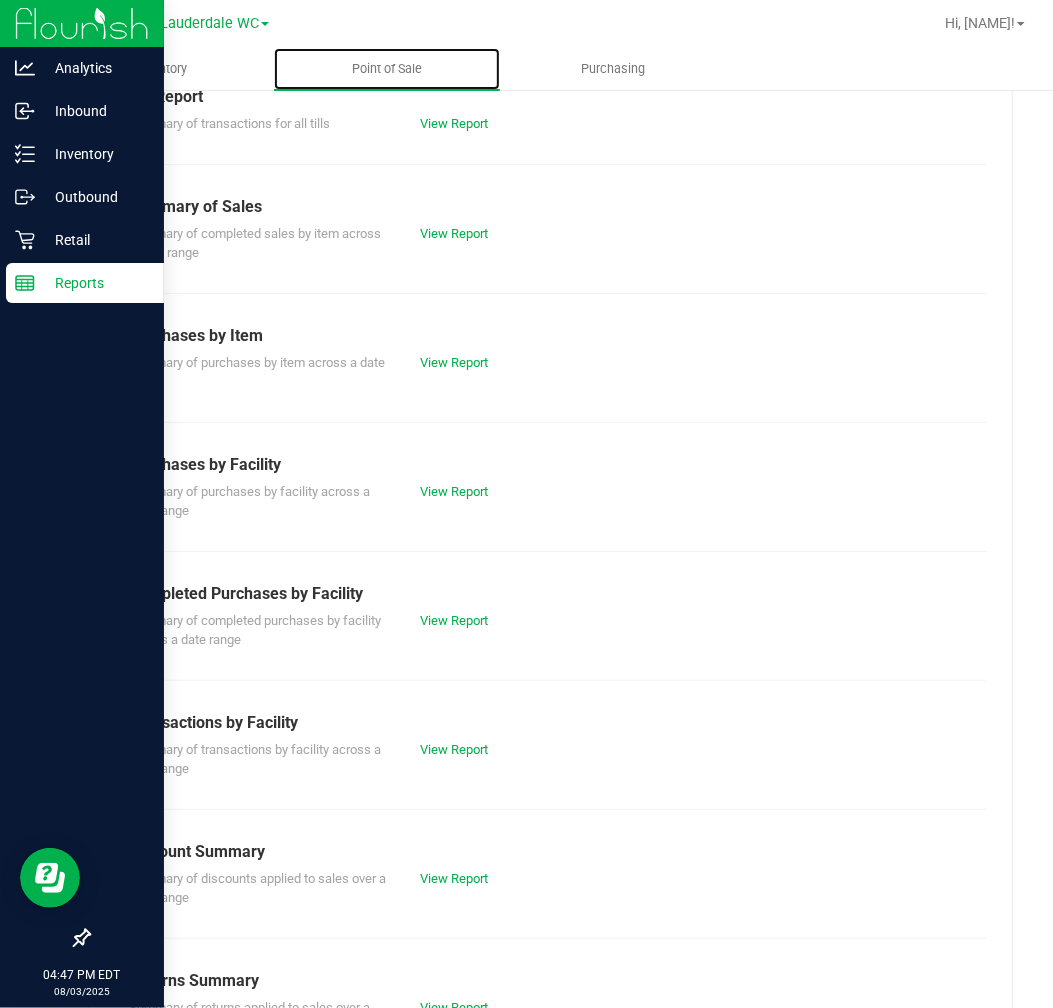 scroll, scrollTop: 178, scrollLeft: 0, axis: vertical 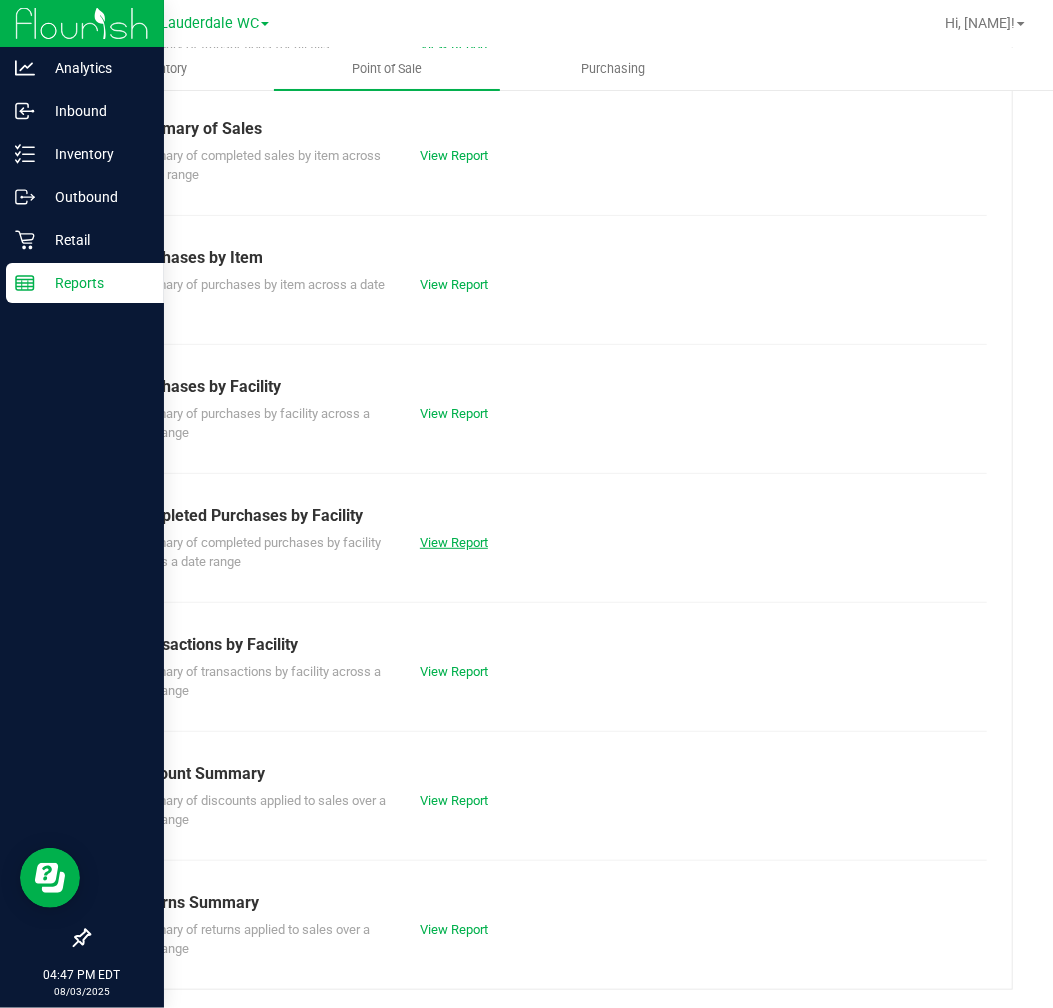 click on "View Report" at bounding box center [454, 542] 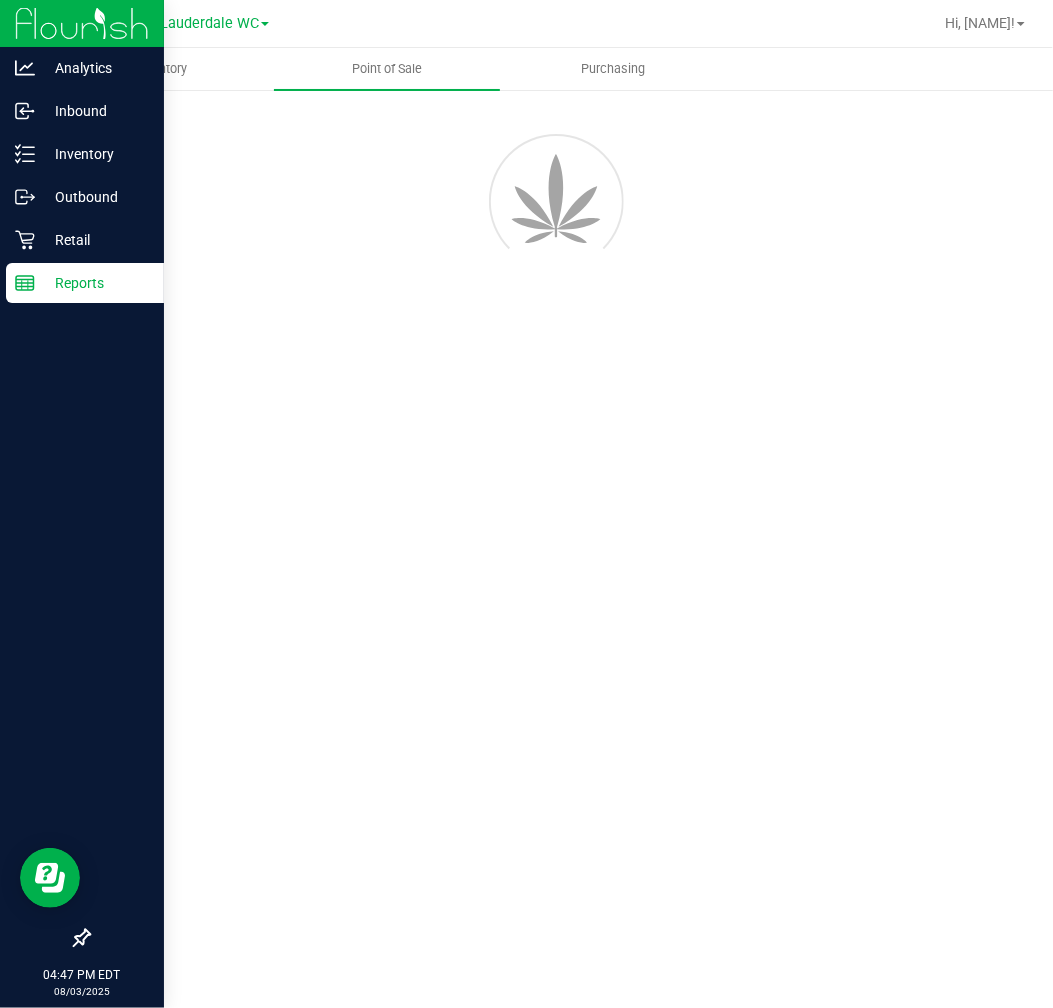 scroll, scrollTop: 0, scrollLeft: 0, axis: both 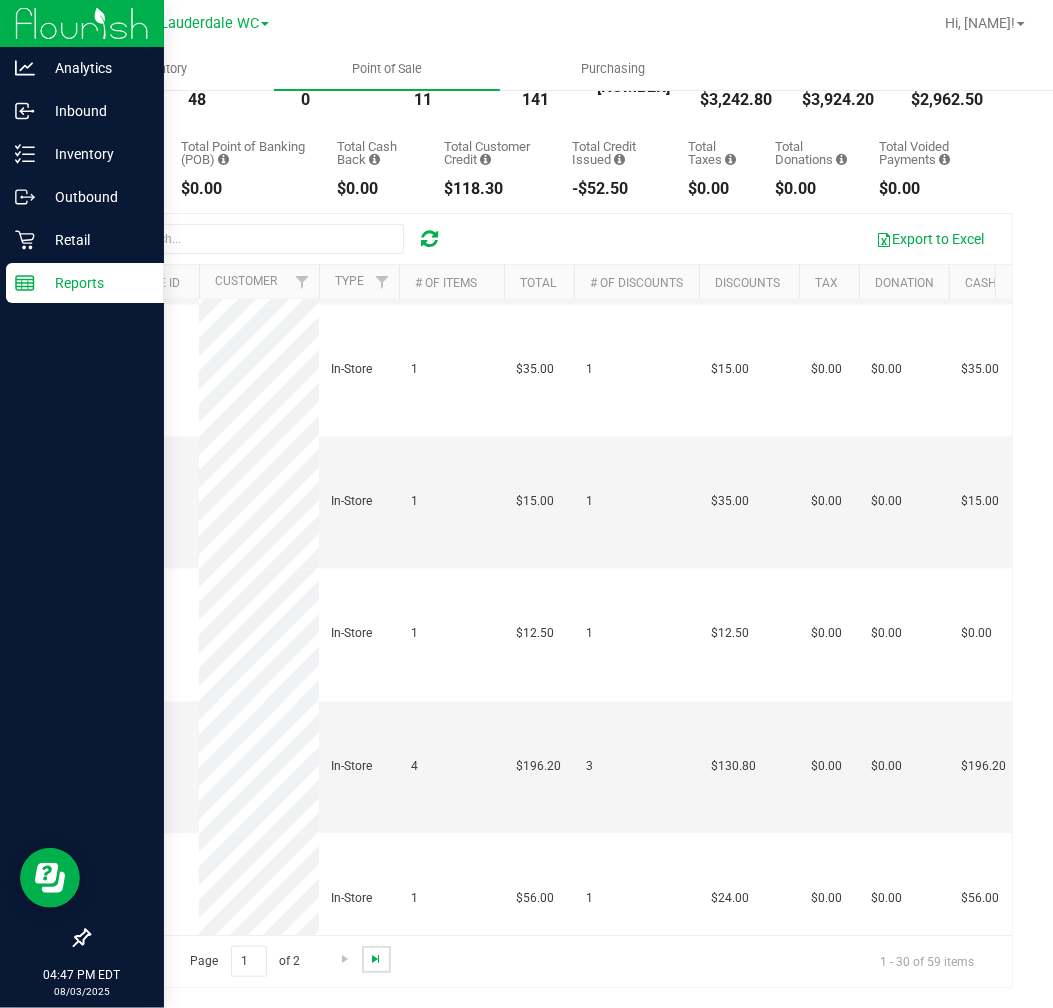 click at bounding box center [376, 959] 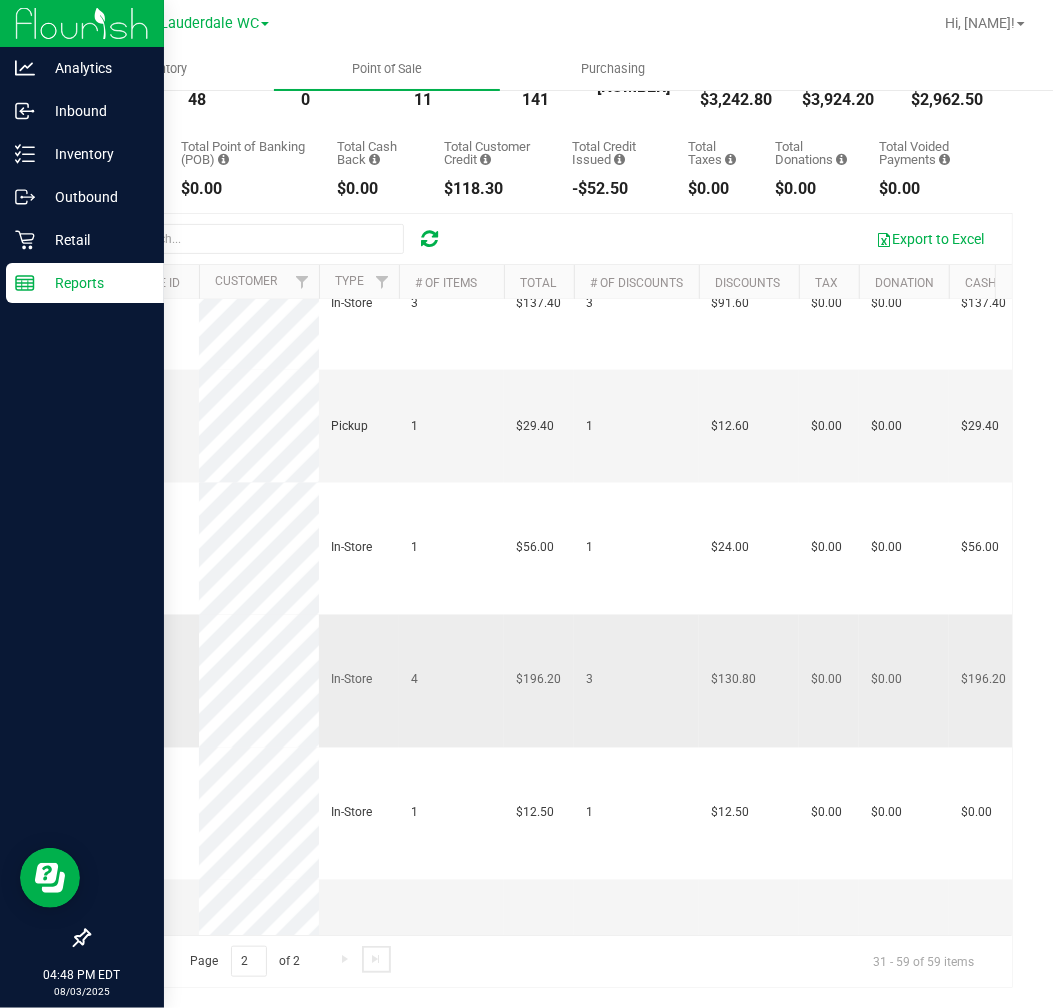 scroll, scrollTop: 1450, scrollLeft: 0, axis: vertical 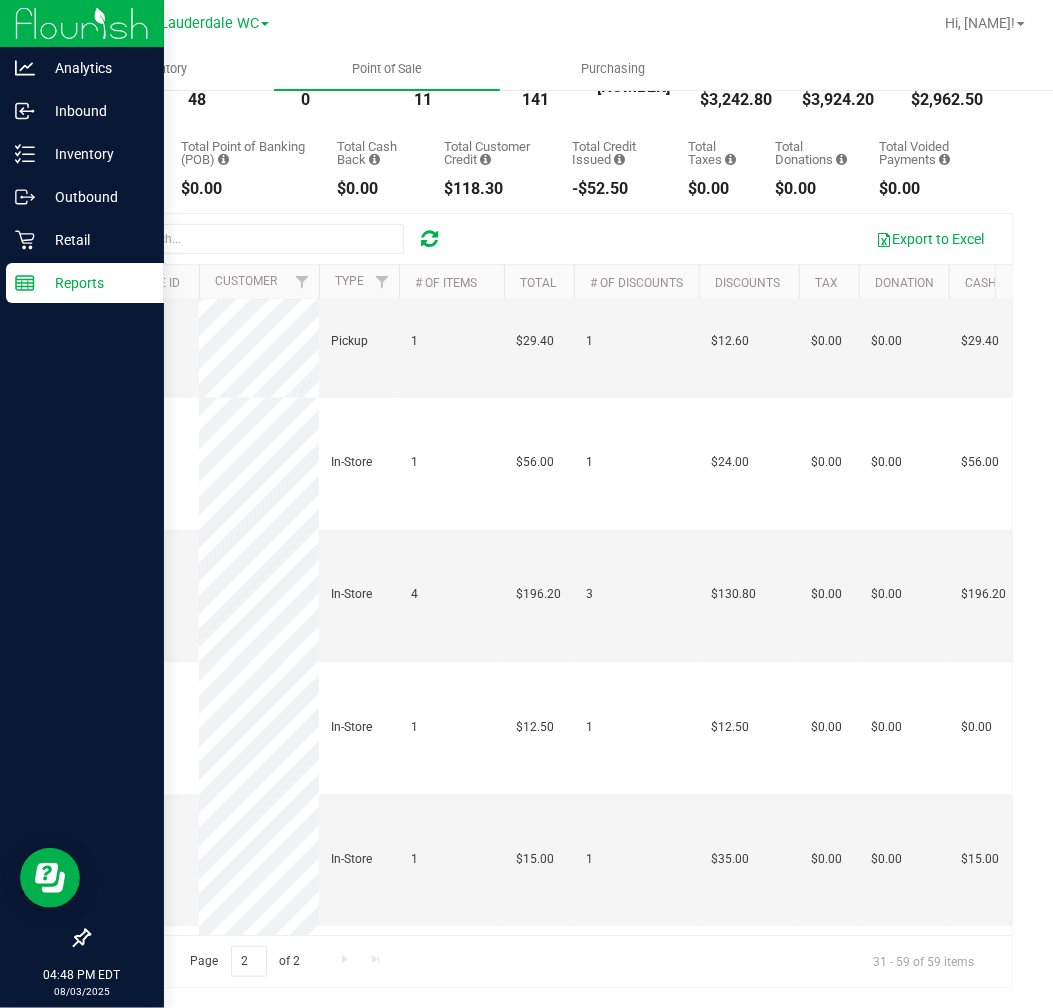 click on "[NUMBER]" at bounding box center [128, 2521] 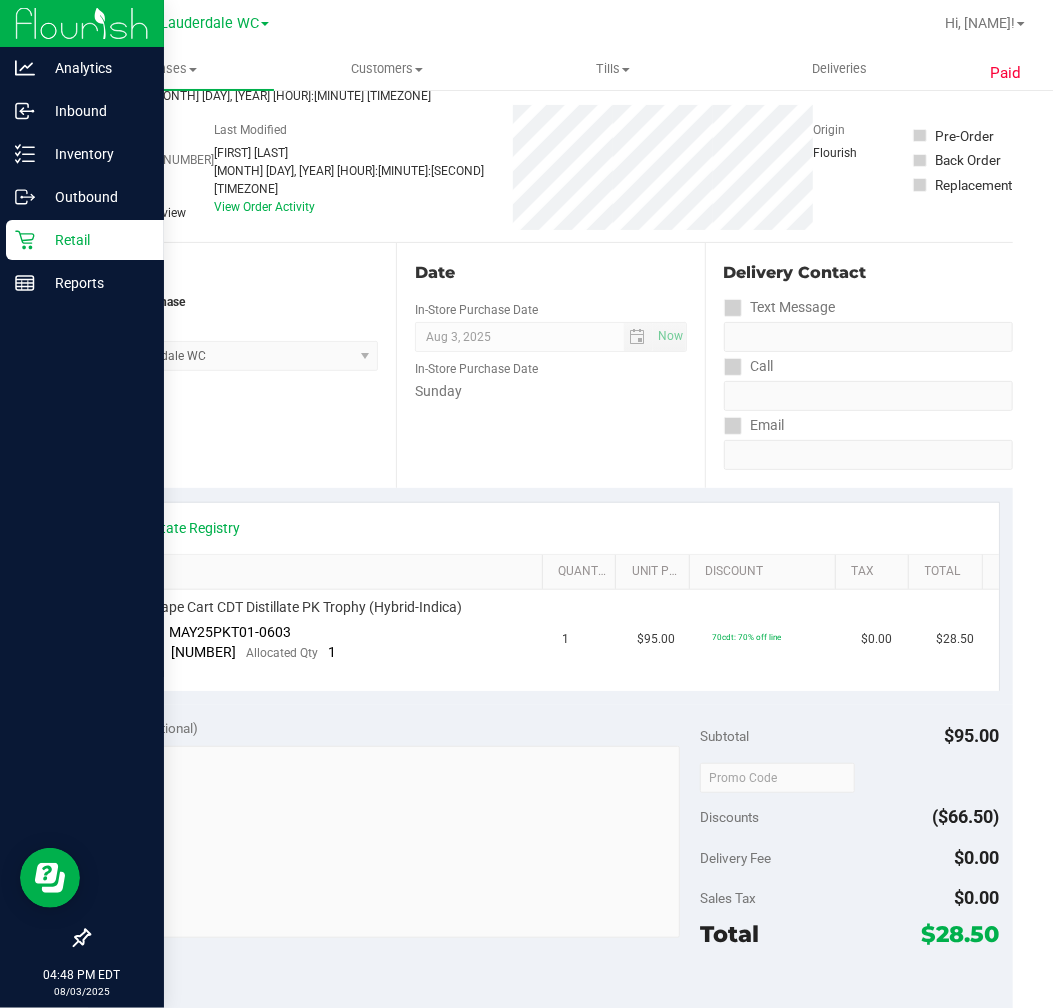 scroll, scrollTop: 0, scrollLeft: 0, axis: both 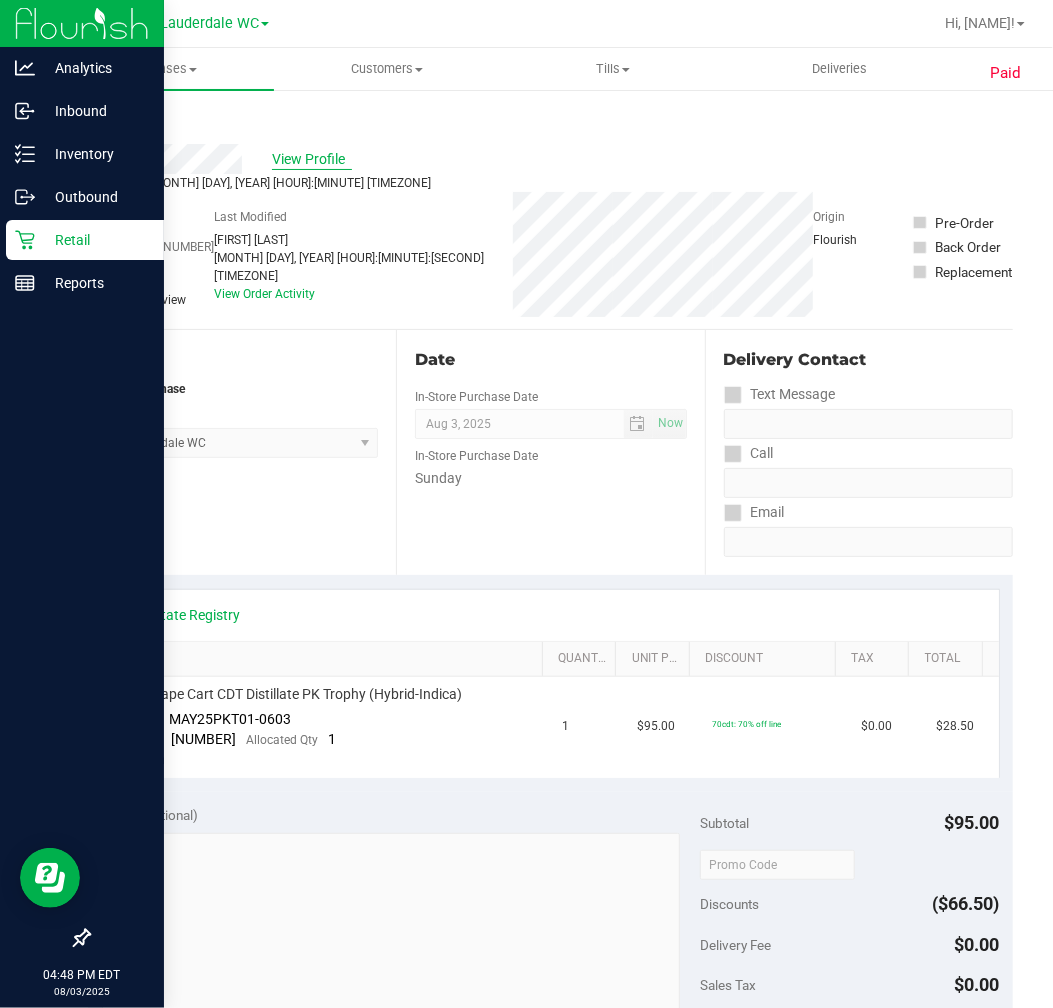 click on "View Profile" at bounding box center [312, 159] 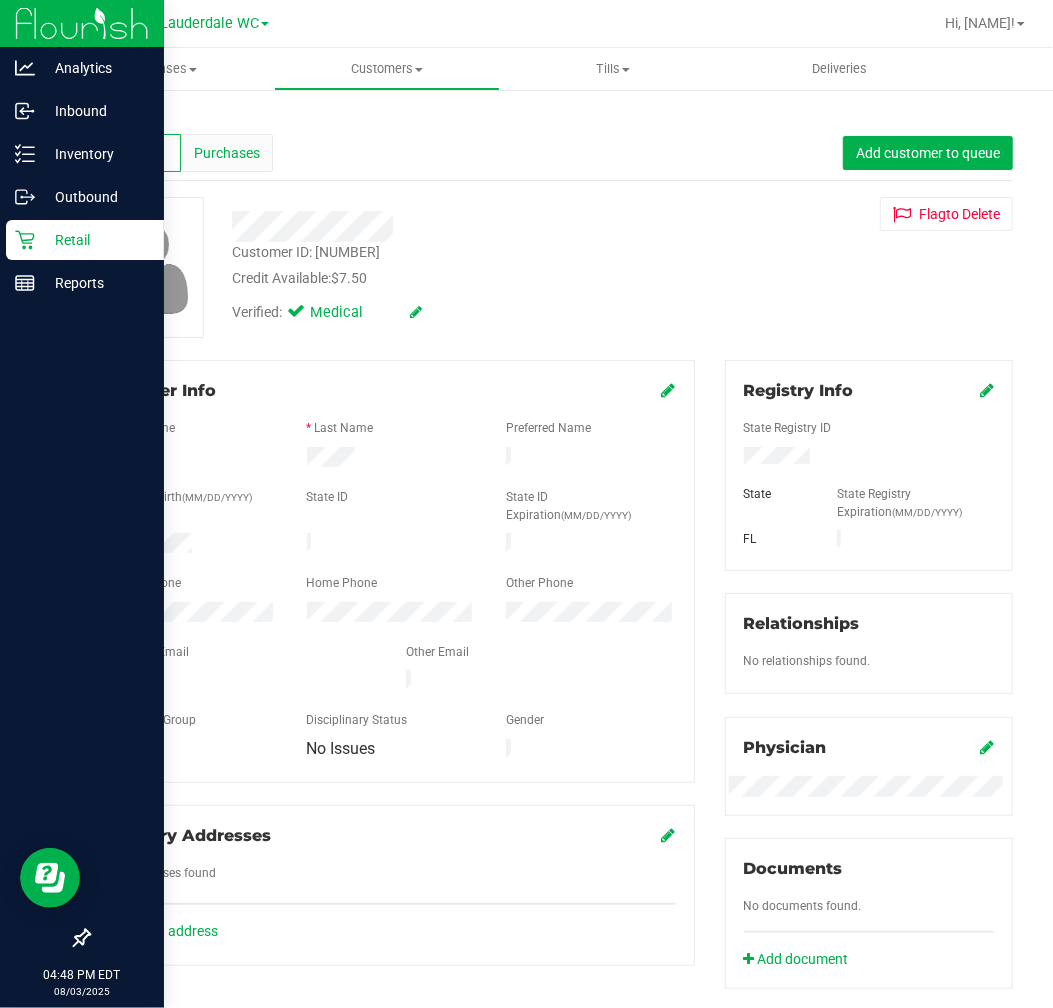 click on "Purchases" at bounding box center [227, 153] 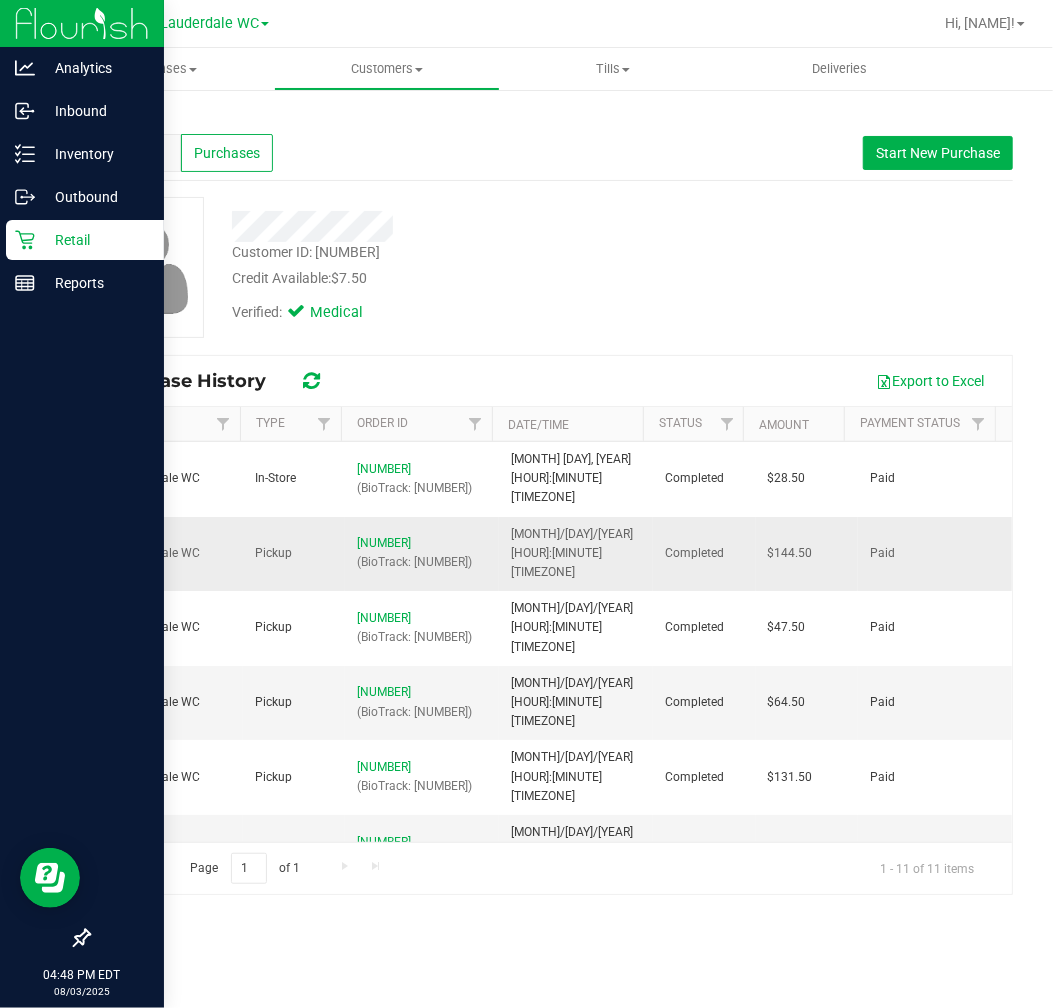 click on "(BioTrack: [NUMBER])" at bounding box center [422, 562] 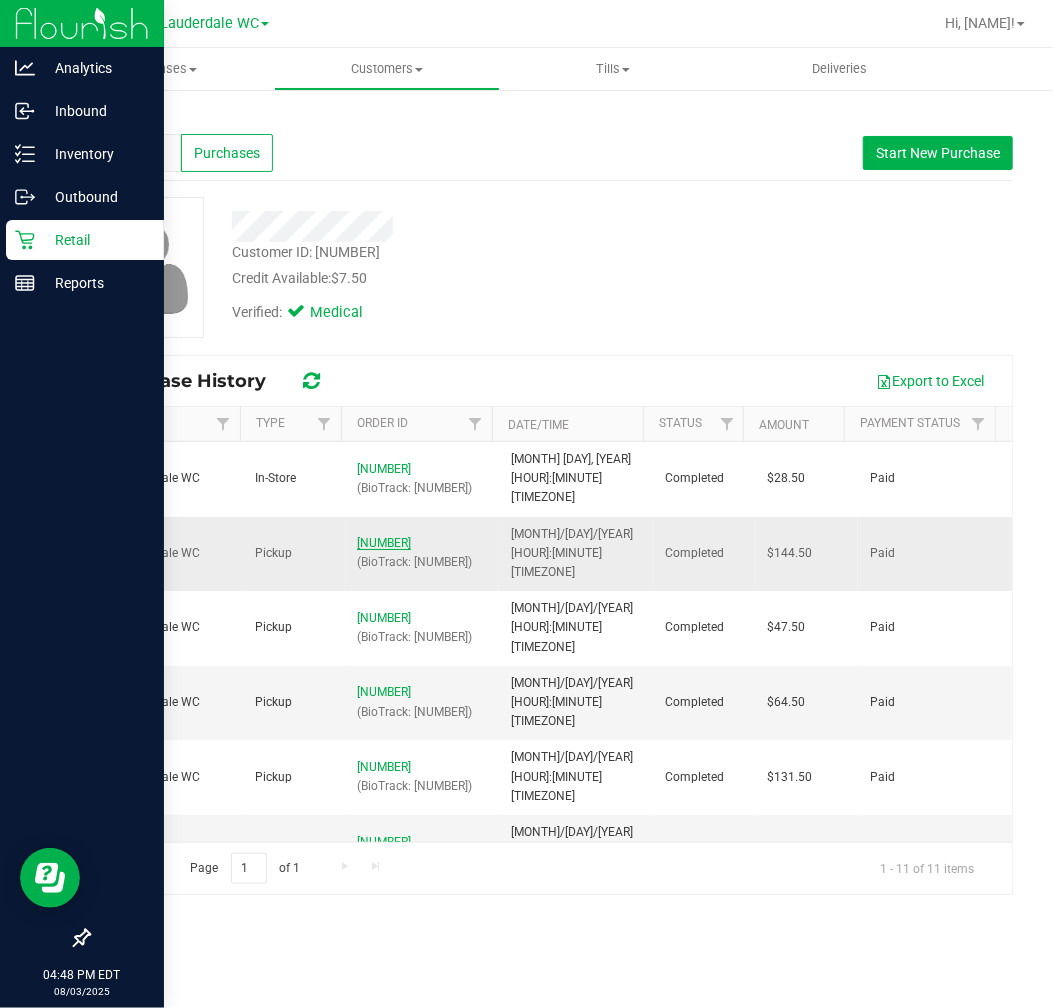 click on "[NUMBER]" at bounding box center (384, 543) 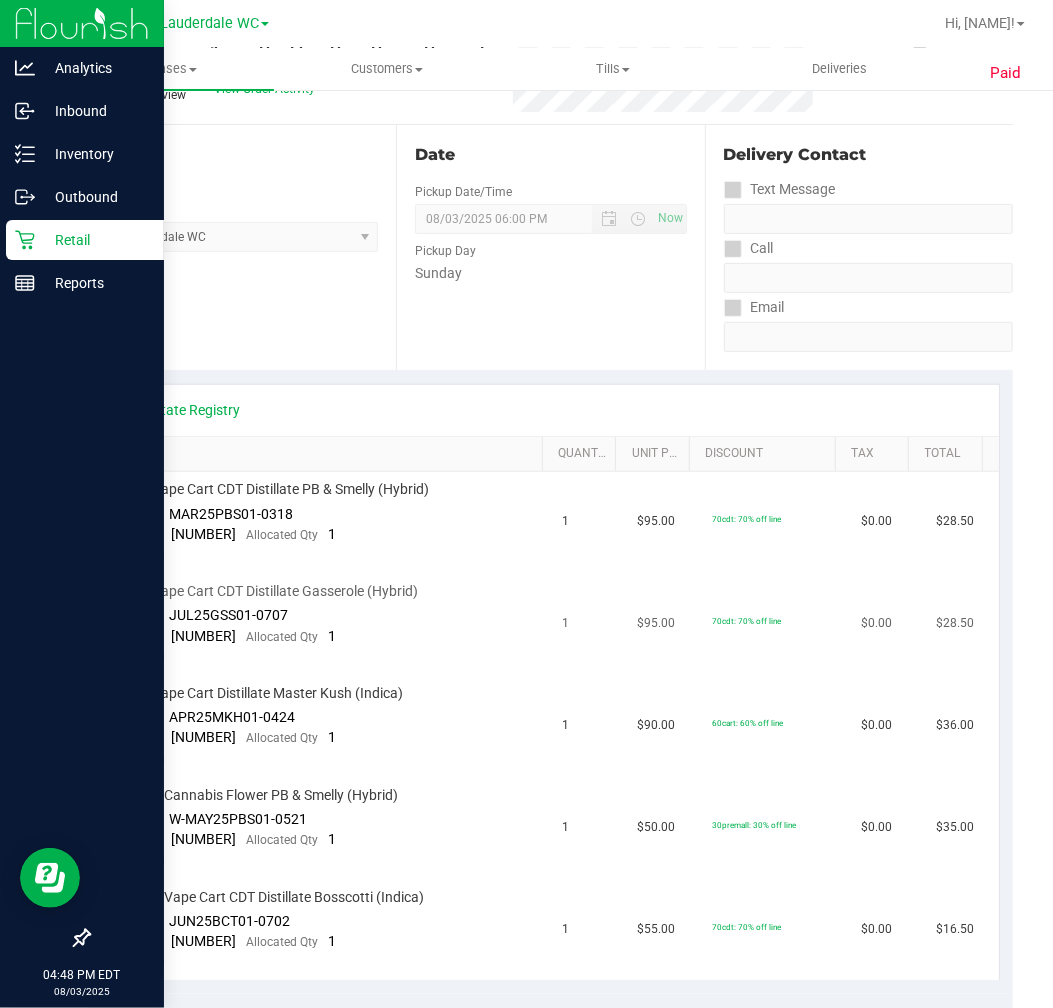 scroll, scrollTop: 222, scrollLeft: 0, axis: vertical 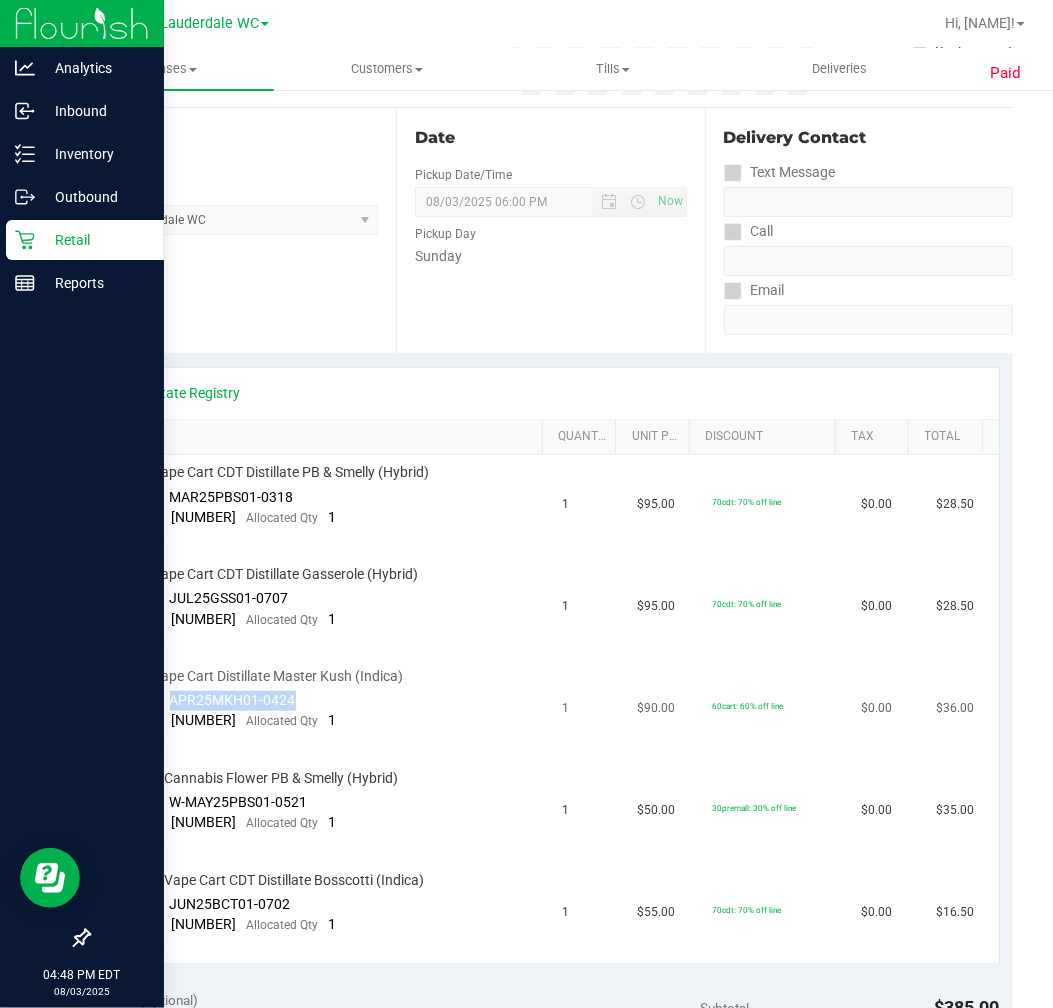 drag, startPoint x: 170, startPoint y: 686, endPoint x: 303, endPoint y: 688, distance: 133.01503 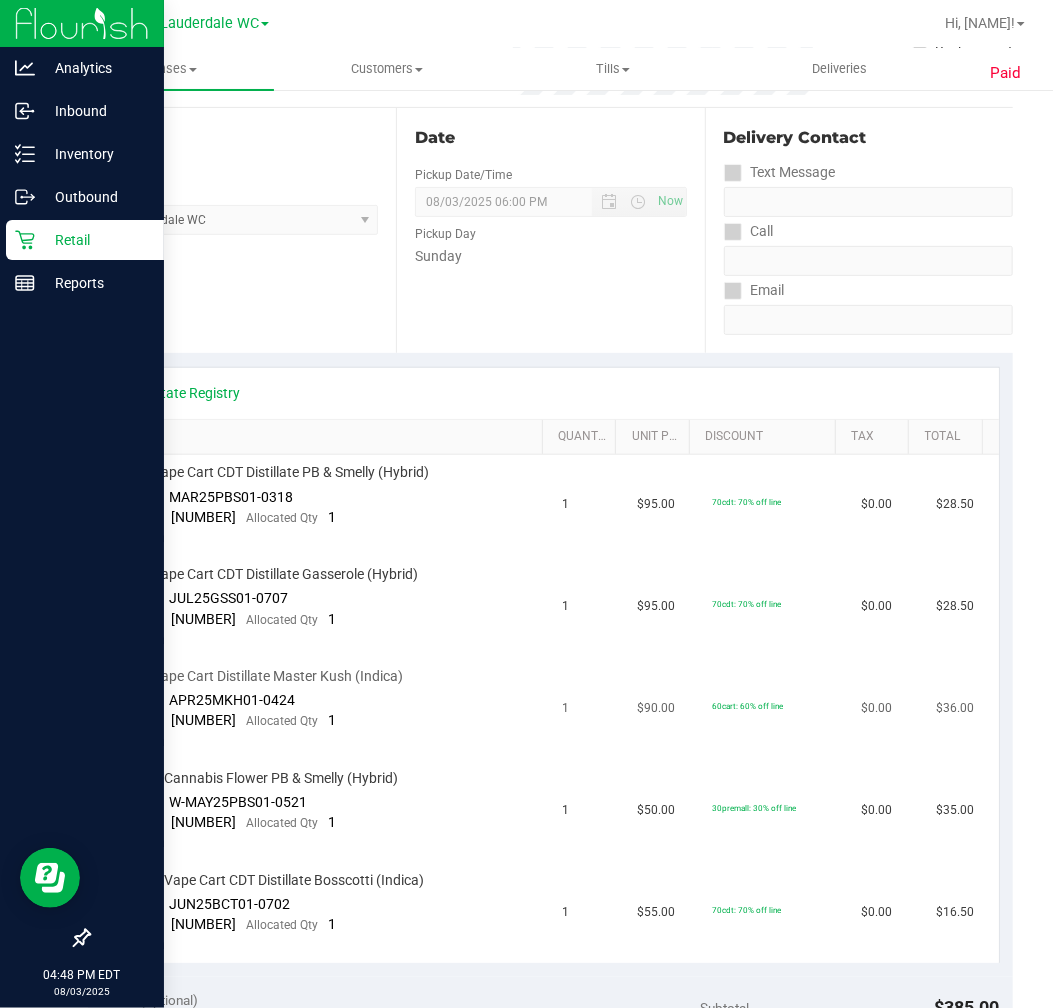 click on "APR25MKH01-0424" at bounding box center [233, 700] 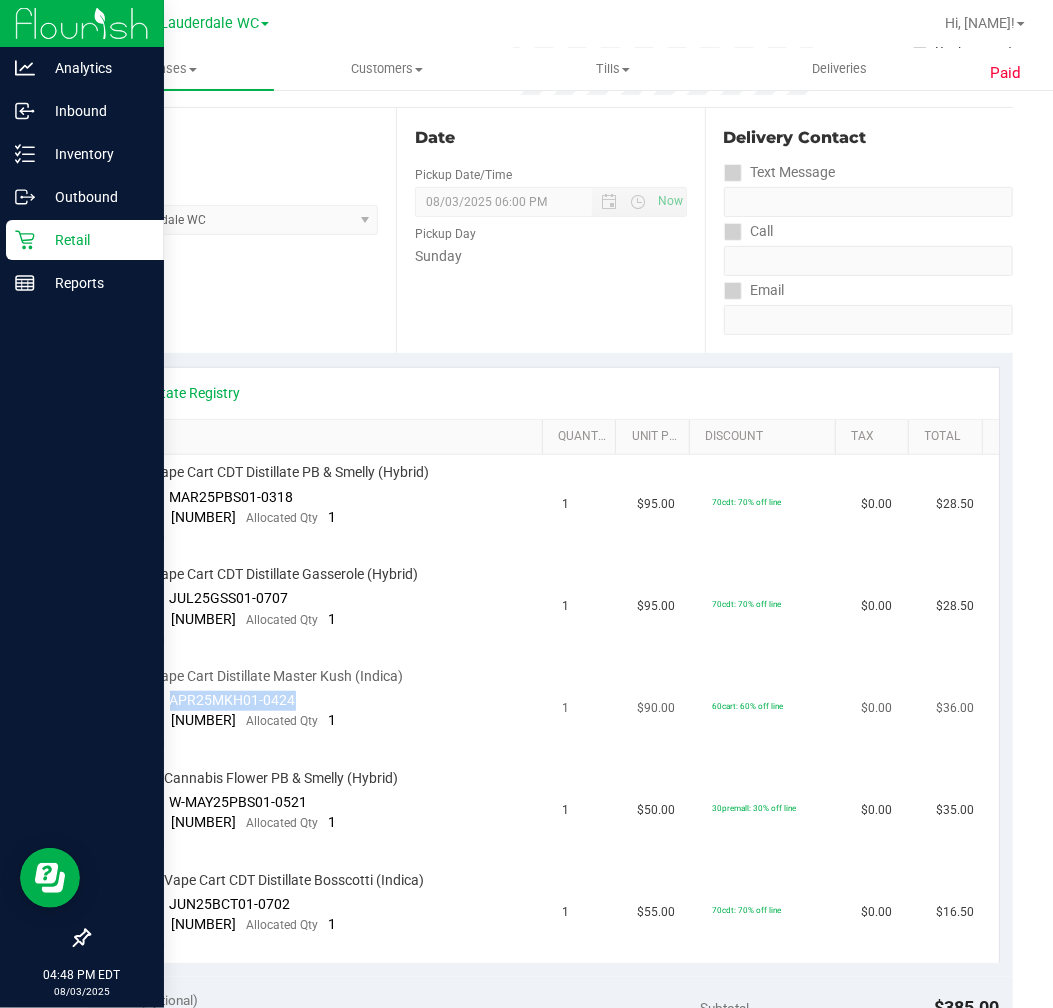 drag, startPoint x: 303, startPoint y: 677, endPoint x: 168, endPoint y: 691, distance: 135.72398 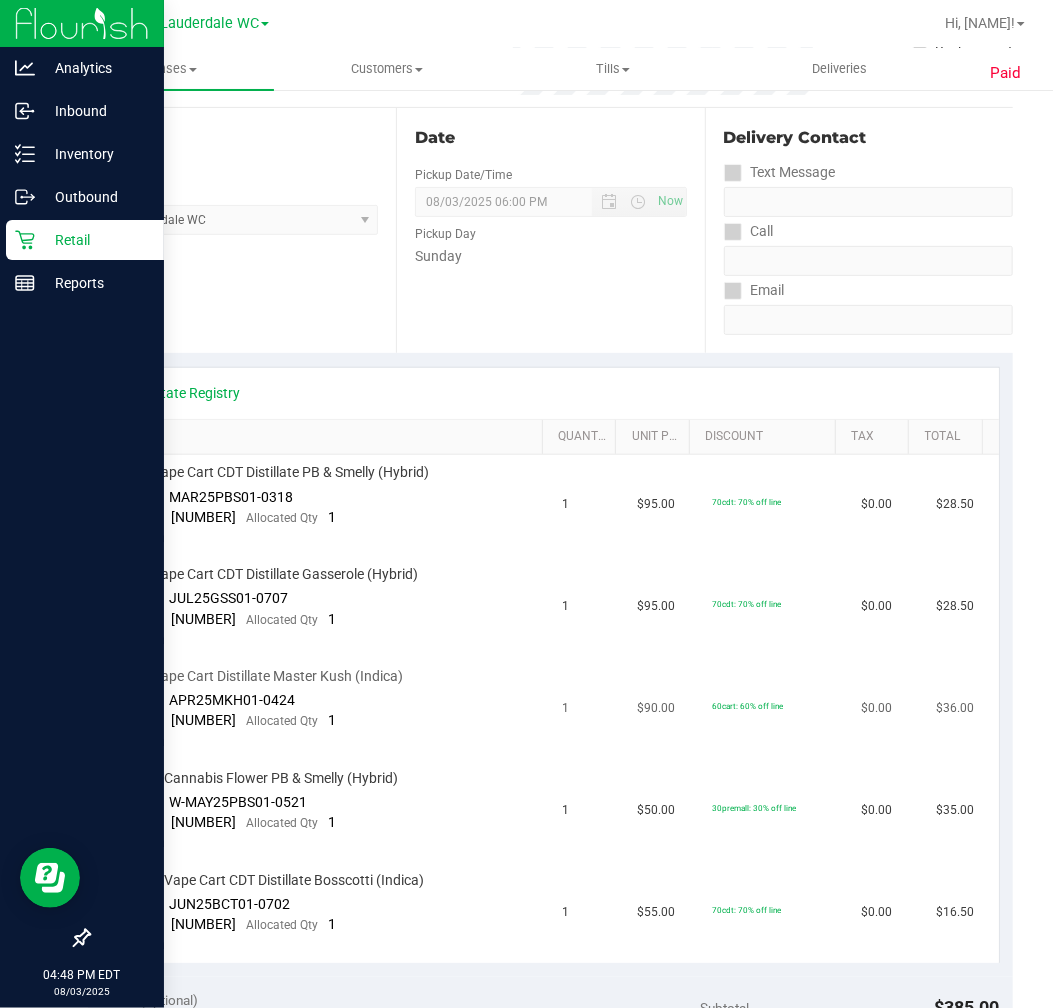 drag, startPoint x: 177, startPoint y: 691, endPoint x: 220, endPoint y: 703, distance: 44.64303 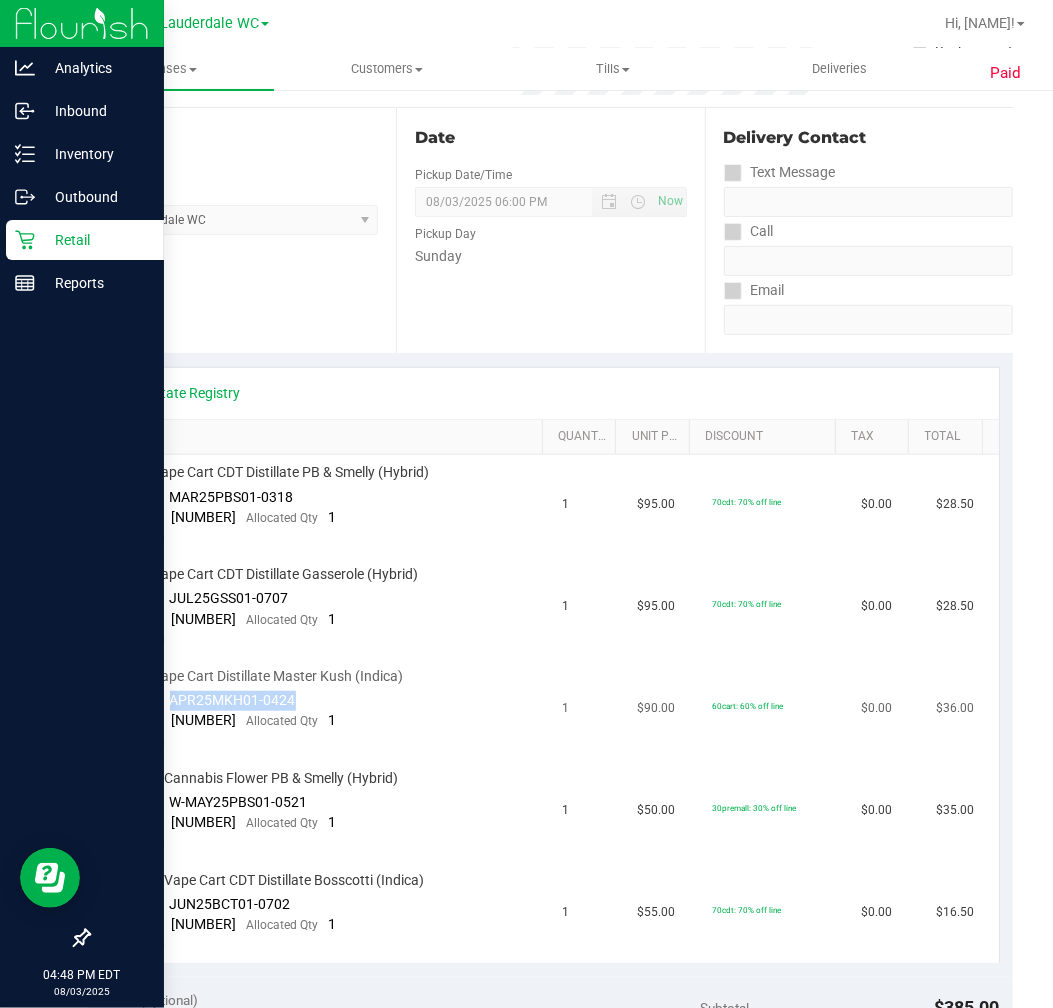 drag, startPoint x: 167, startPoint y: 683, endPoint x: 302, endPoint y: 693, distance: 135.36986 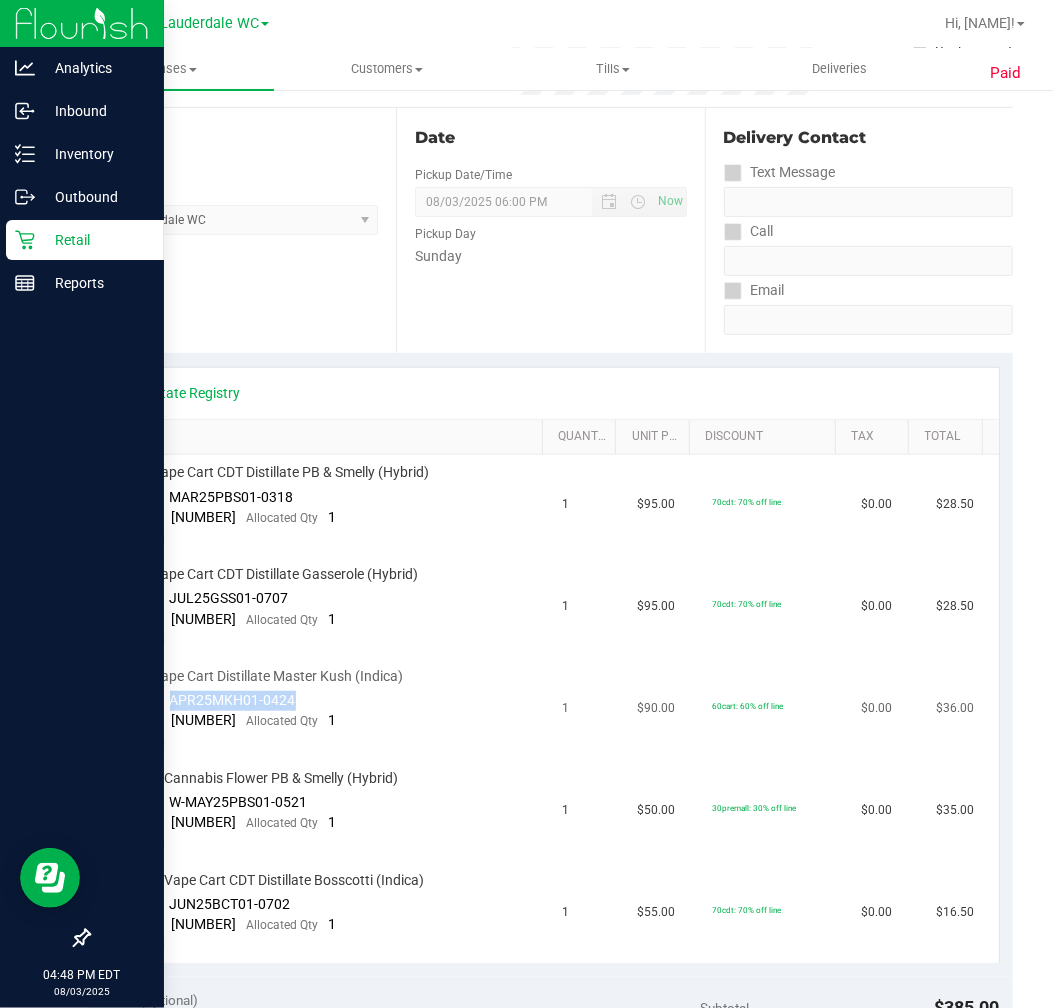 click on "FT 1g Vape Cart Distillate Master Kush (Indica)
Batch ID
[PRODUCT_CODE]
Package
[NUMBER]
Allocated Qty
1
UOM
ea" at bounding box center [327, 710] 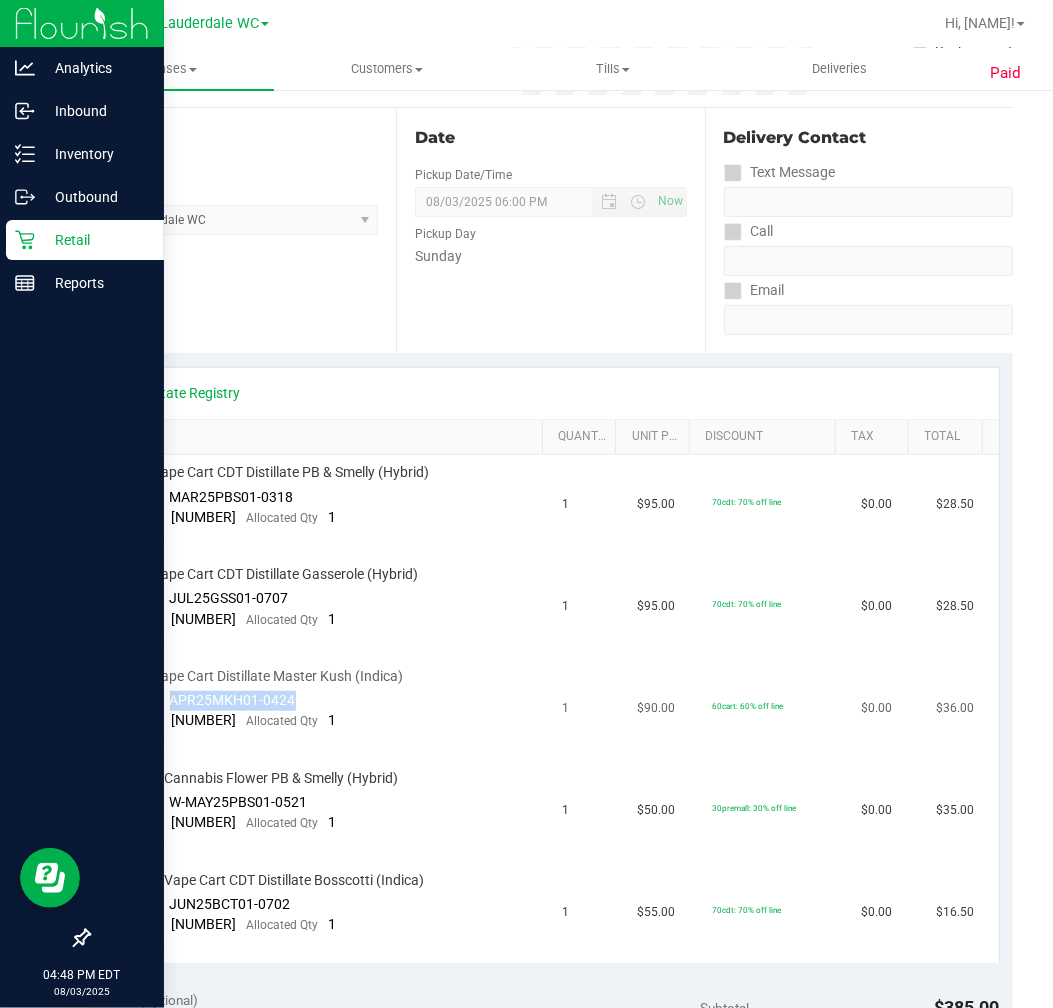 copy on "APR25MKH01-0424" 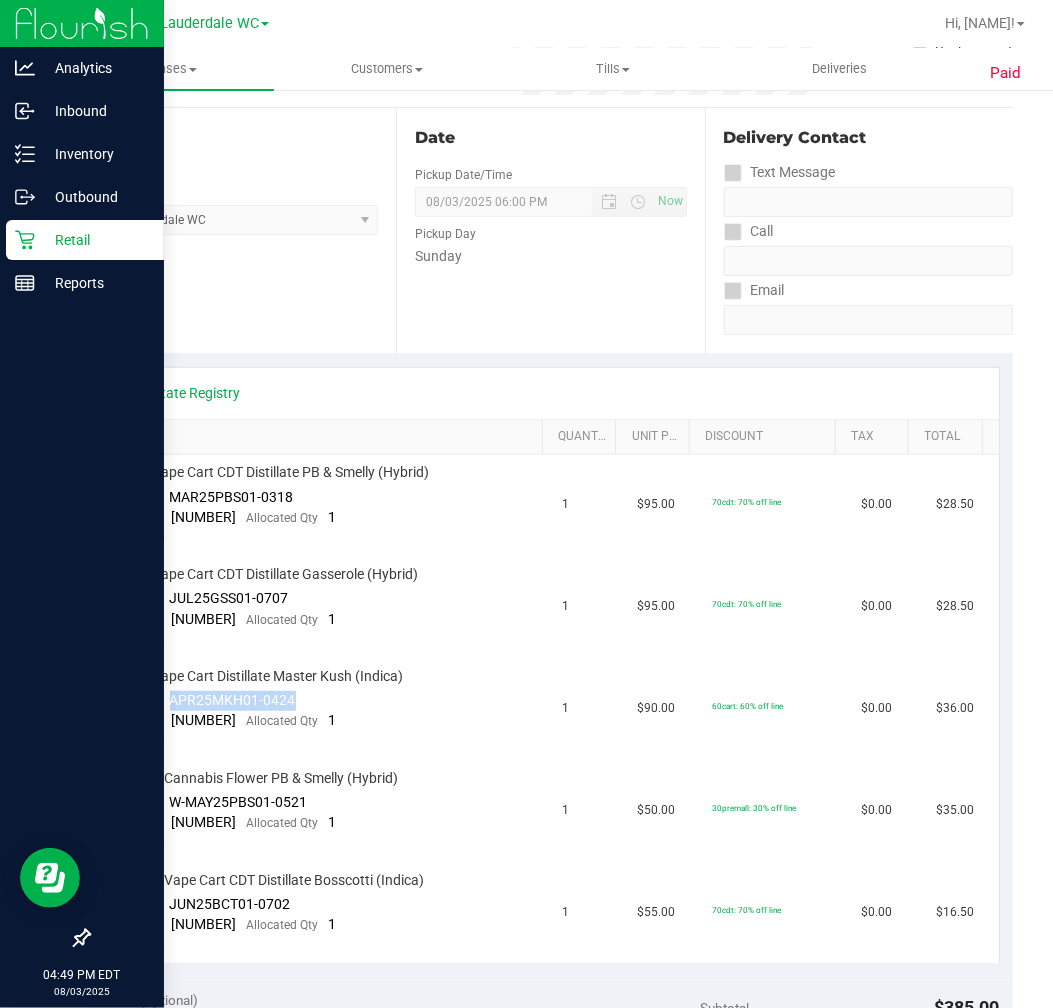 scroll, scrollTop: 0, scrollLeft: 0, axis: both 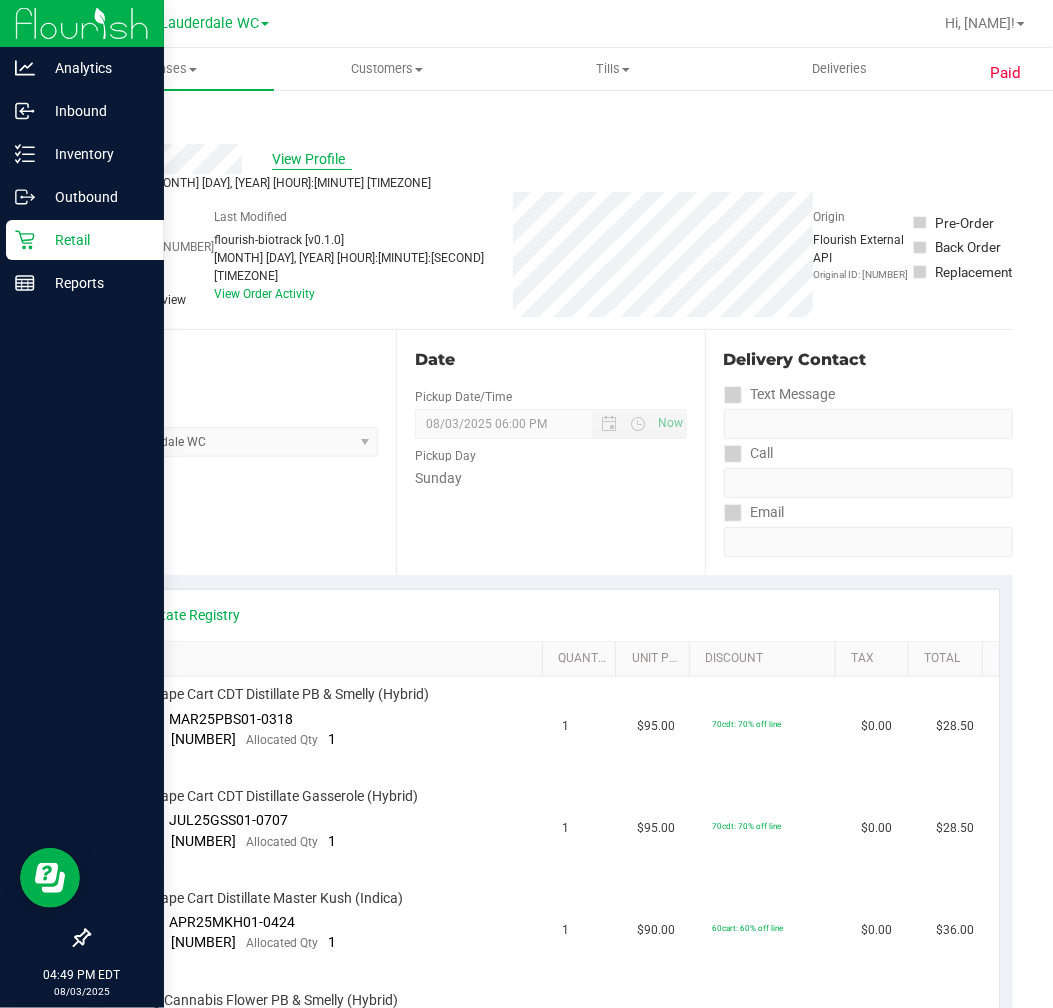 click on "View Profile" at bounding box center (312, 159) 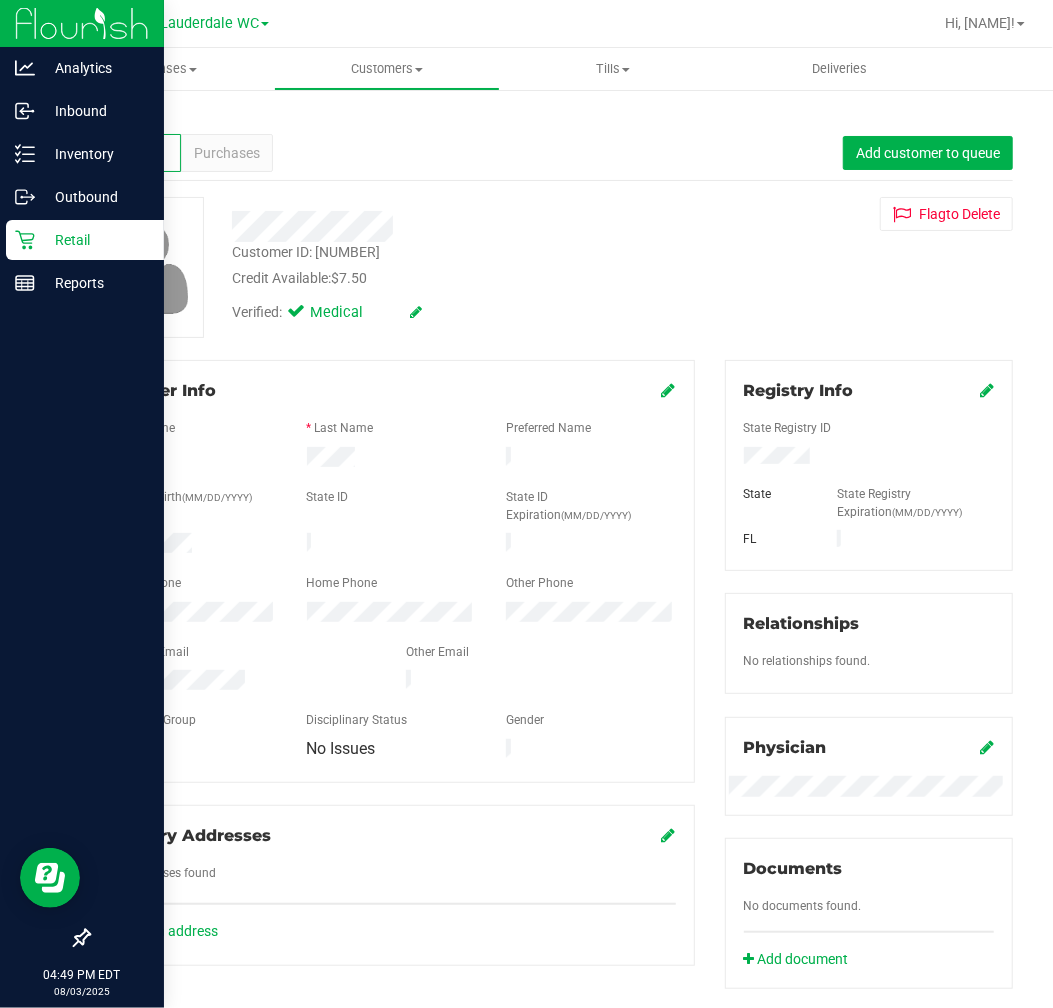 click on "Customer ID: [NUMBER]" at bounding box center (306, 252) 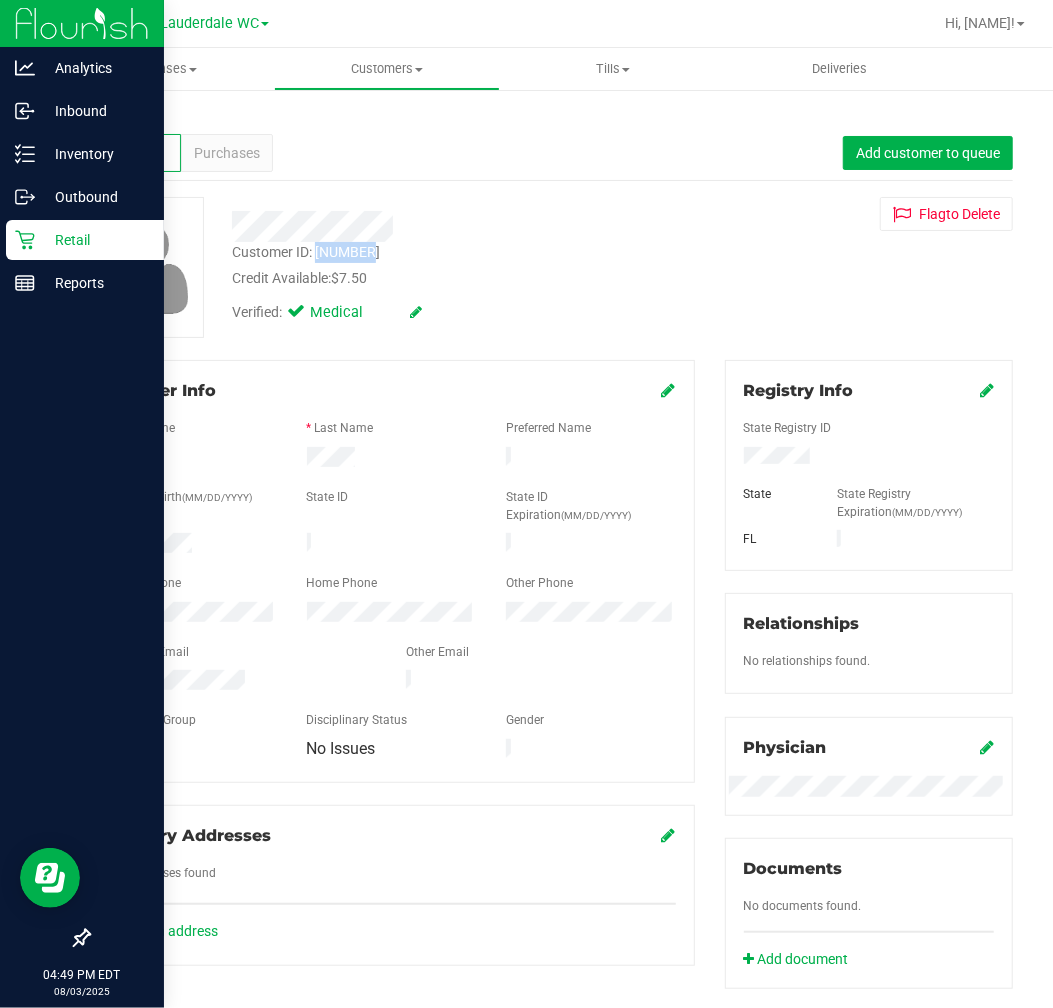 click on "Customer ID: [NUMBER]" at bounding box center (306, 252) 